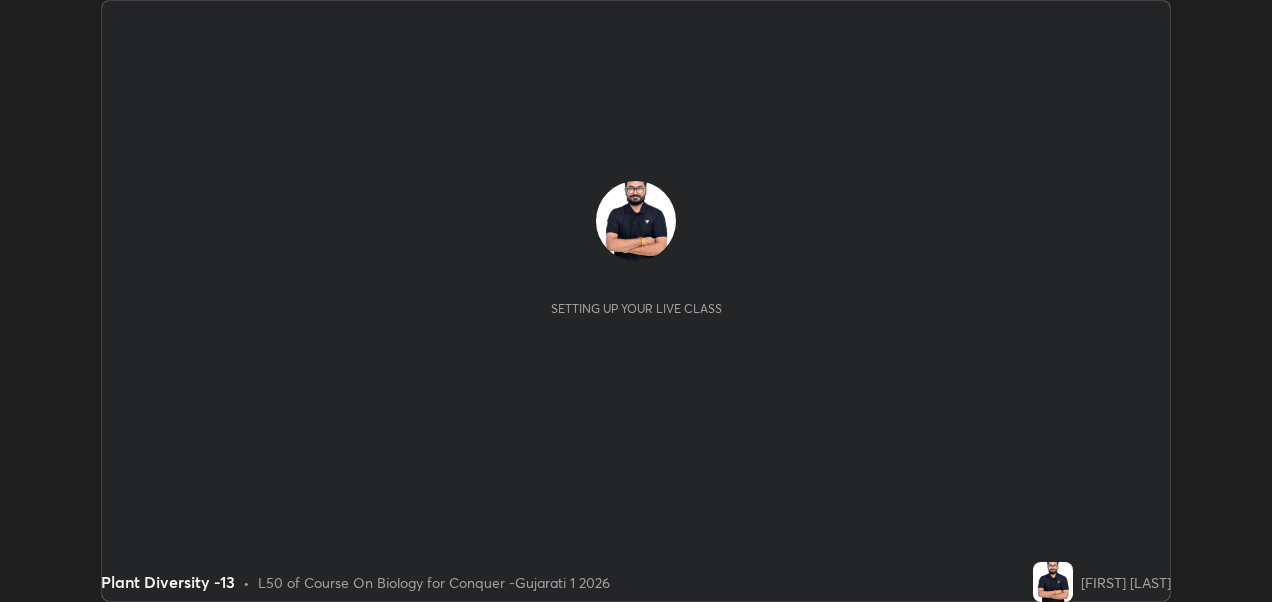 scroll, scrollTop: 0, scrollLeft: 0, axis: both 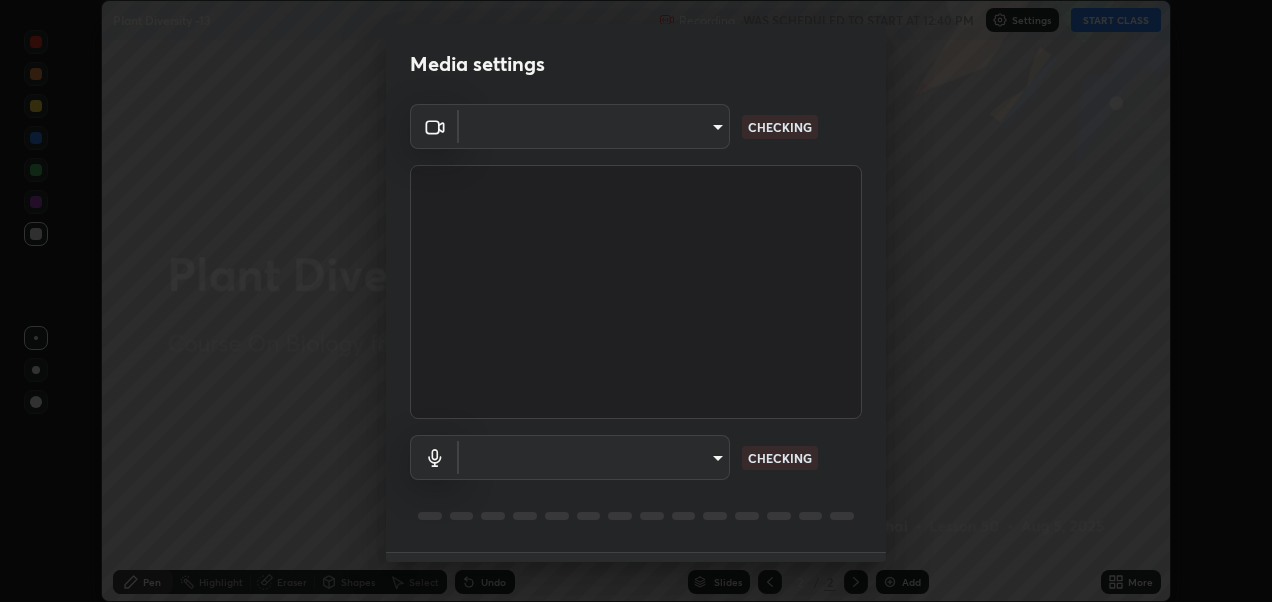 type on "ac3e881efdc06ccc9002c204d014ec451c7de35b43cd8531b49b2f8b9682eecd" 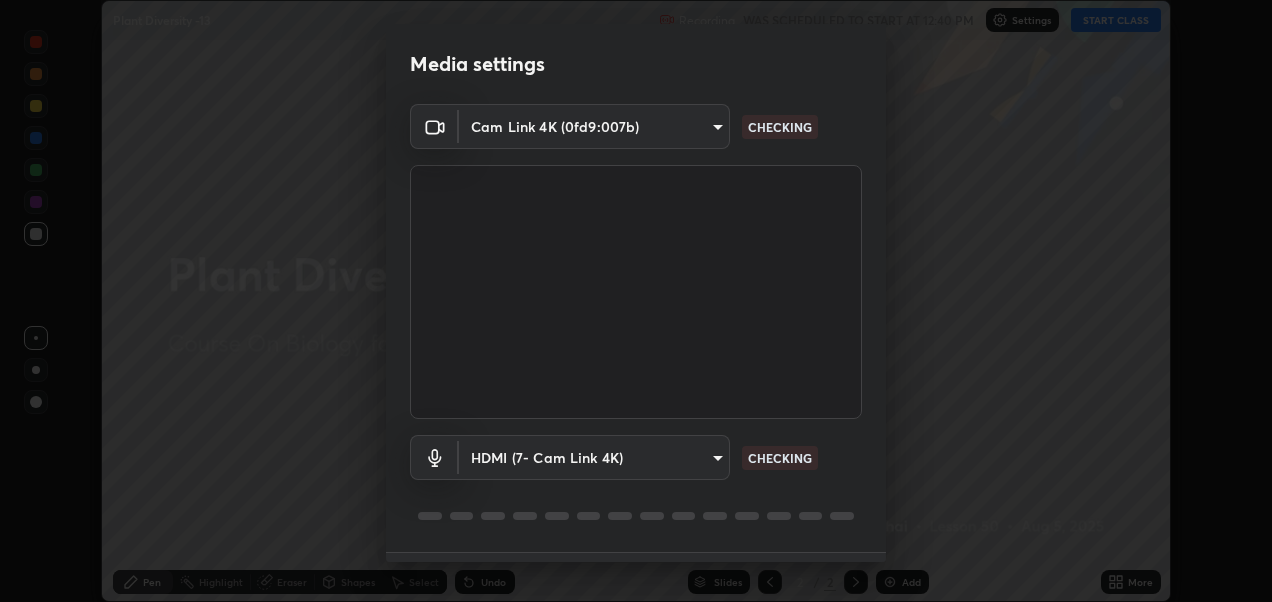 scroll, scrollTop: 54, scrollLeft: 0, axis: vertical 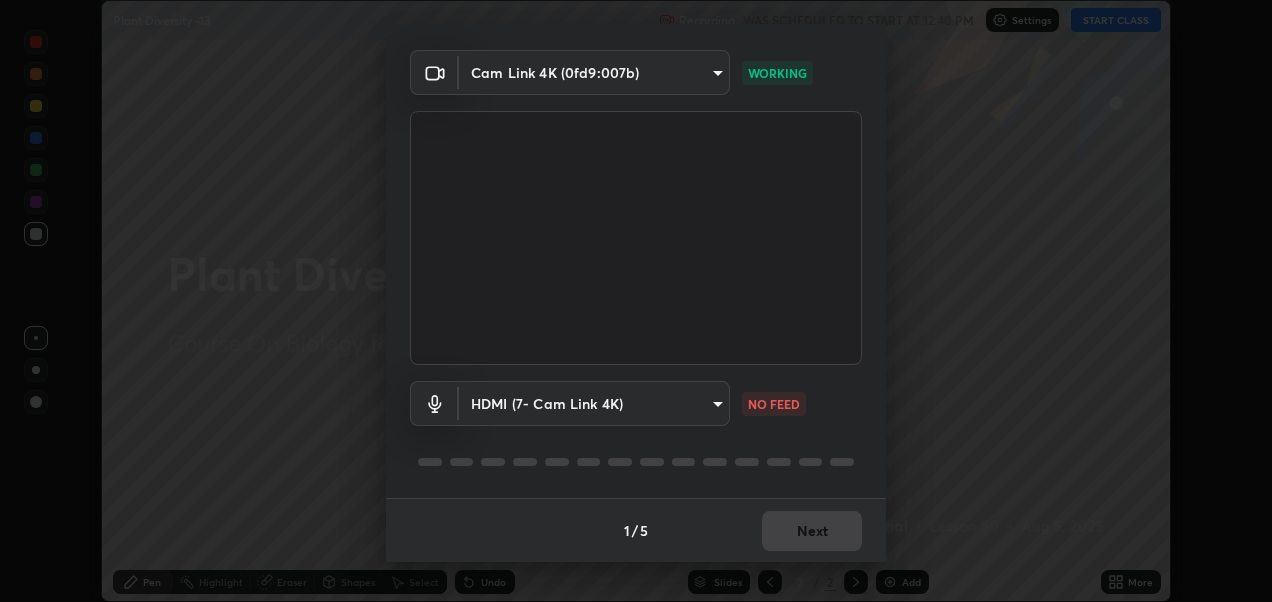 click on "Erase all Plant Diversity -13 Recording WAS SCHEDULED TO START AT  12:40 PM Settings START CLASS Setting up your live class Plant Diversity -13 • L50 of Course On Biology for Conquer -Gujarati 1 2026 [FIRST] [LAST] Pen Highlight Eraser Shapes Select Undo Slides 2 / 2 Add More No doubts shared Encourage your learners to ask a doubt for better clarity Report an issue Reason for reporting Buffering Chat not working Audio - Video sync issue Educator video quality low ​ Attach an image Report Media settings Cam Link 4K (0fd9:007b) ac3e881efdc06ccc9002c204d014ec451c7de35b43cd8531b49b2f8b9682eecd WORKING HDMI (7- Cam Link 4K) 87e1a2655b96489a9dab2cffcb8c2ef1cb64529cf88ed6553438ddc0545ae497 NO FEED 1 / 5 Next" at bounding box center [636, 301] 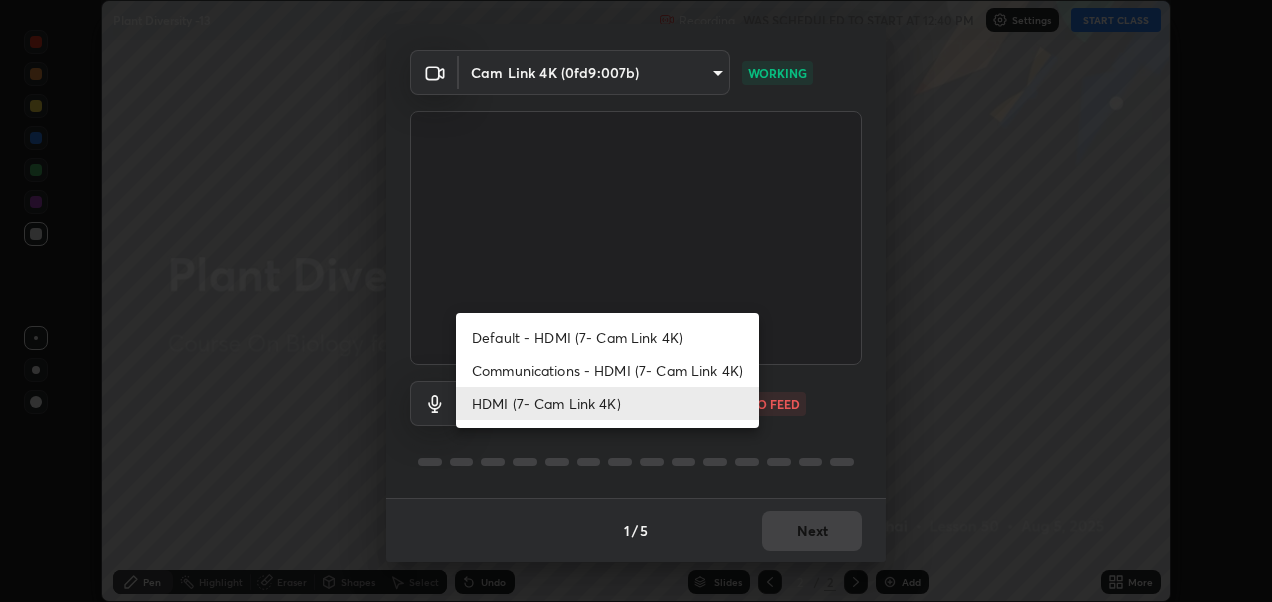 click on "Default - HDMI (7- Cam Link 4K)" at bounding box center [607, 337] 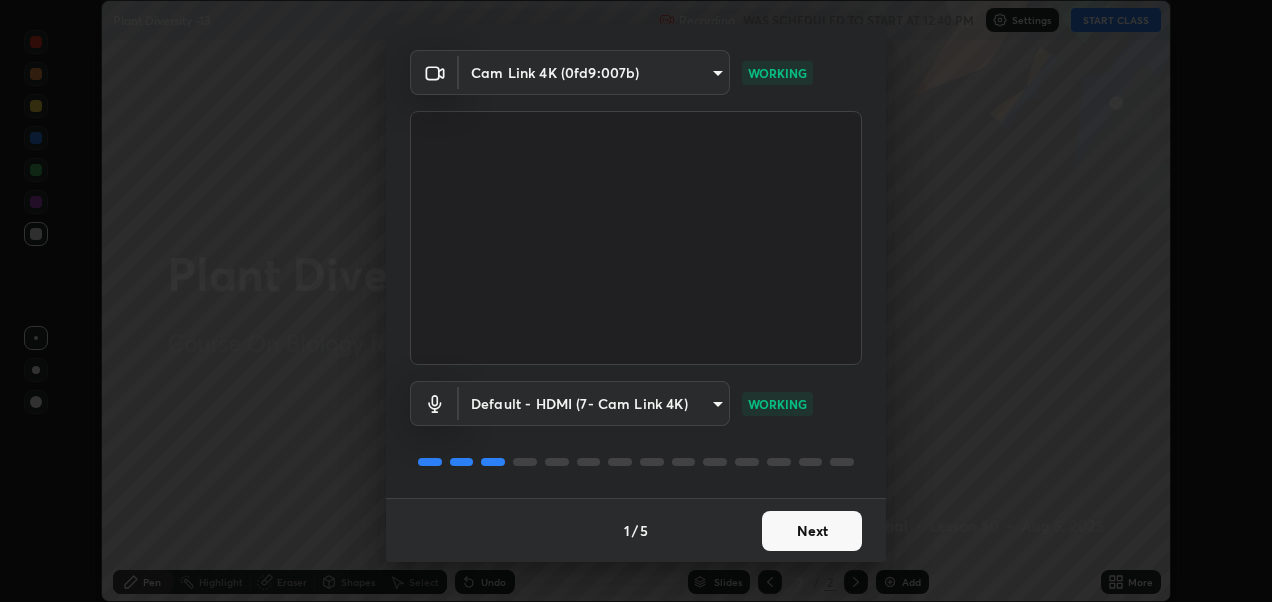 click on "Next" at bounding box center (812, 531) 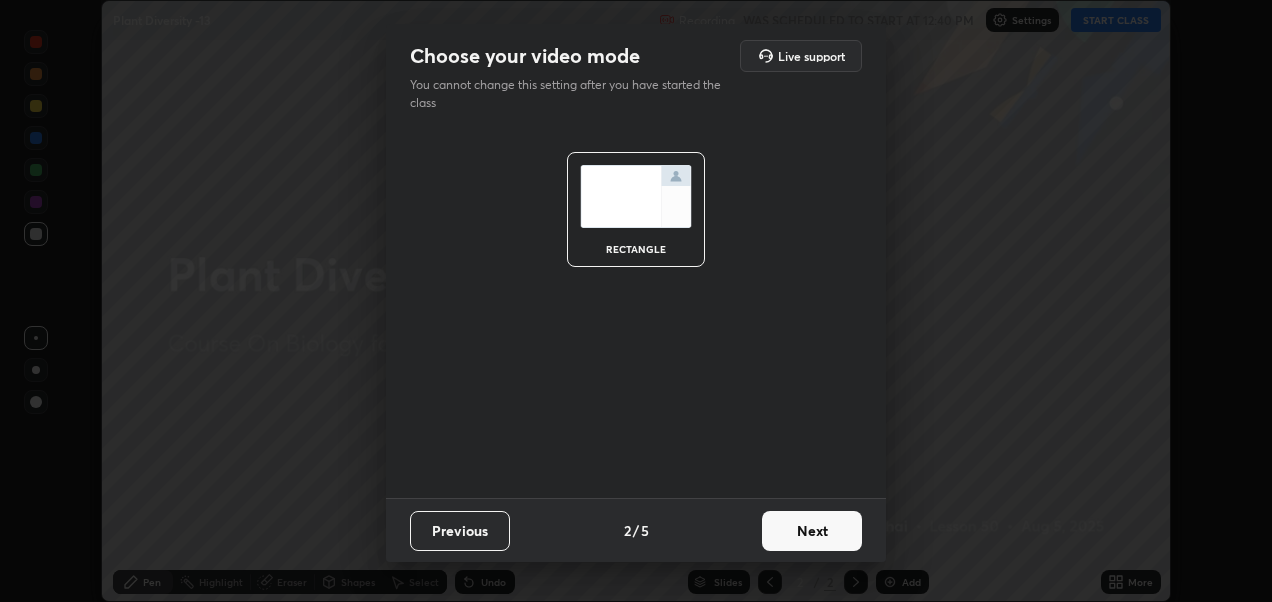 scroll, scrollTop: 0, scrollLeft: 0, axis: both 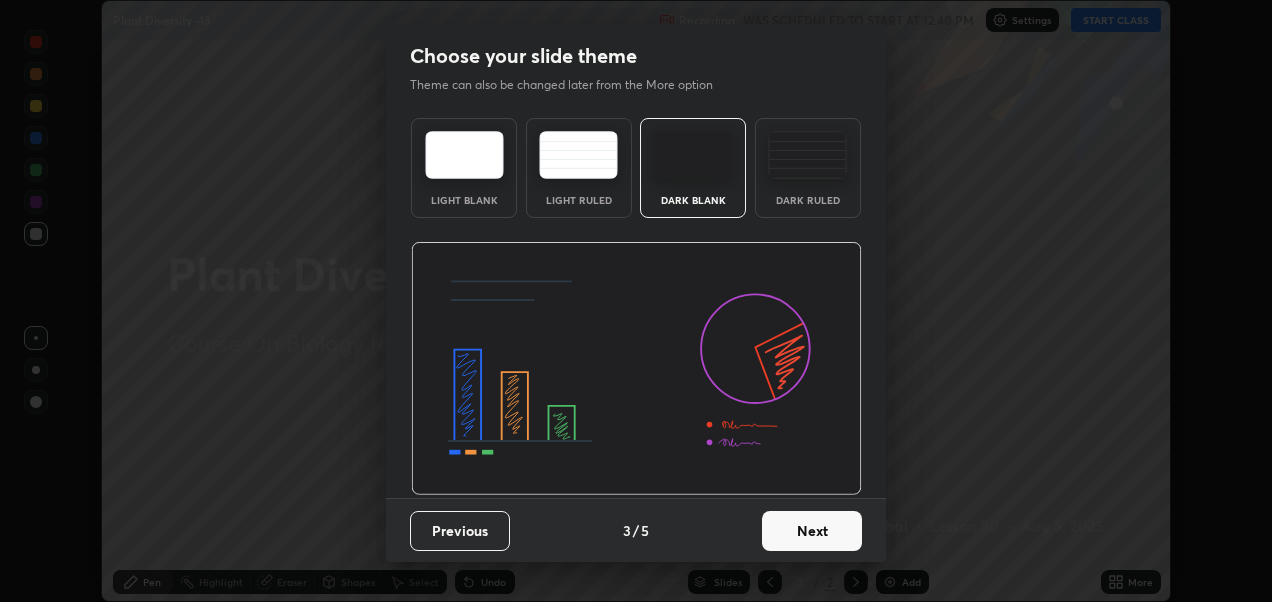 click on "Next" at bounding box center (812, 531) 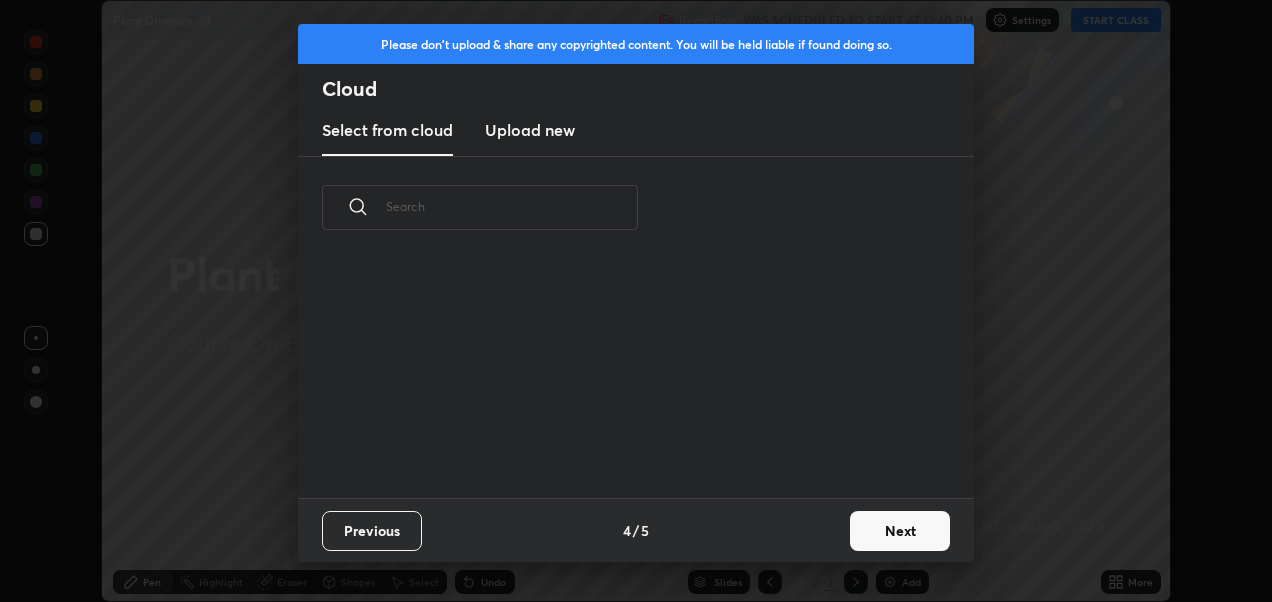scroll, scrollTop: 7, scrollLeft: 11, axis: both 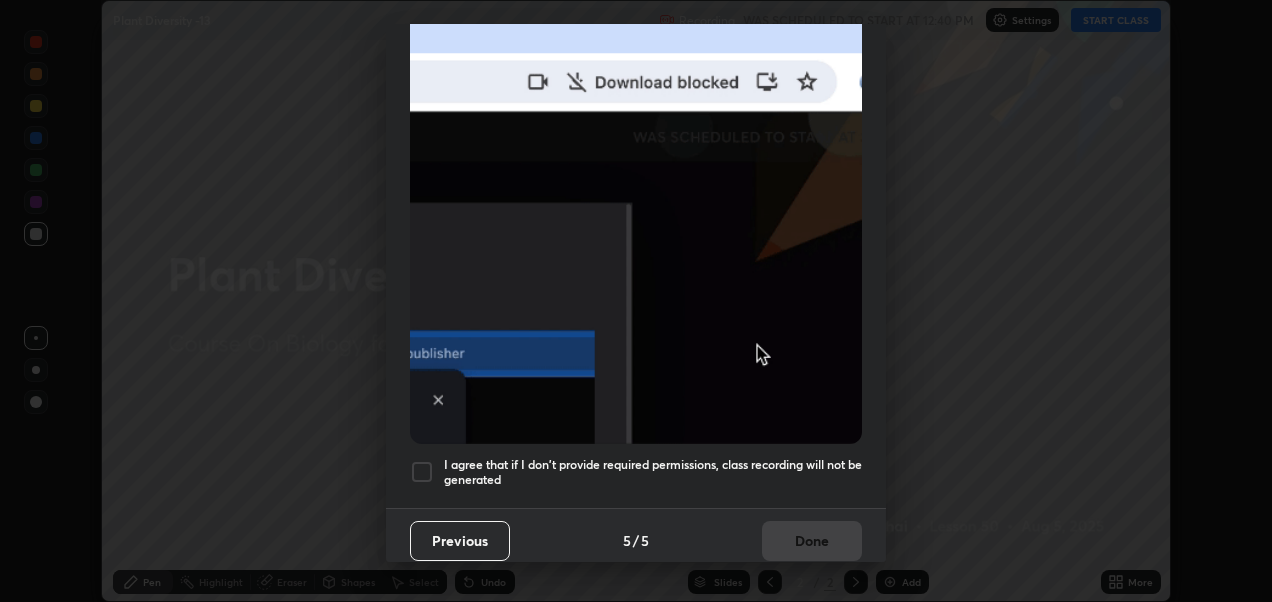 click at bounding box center [422, 472] 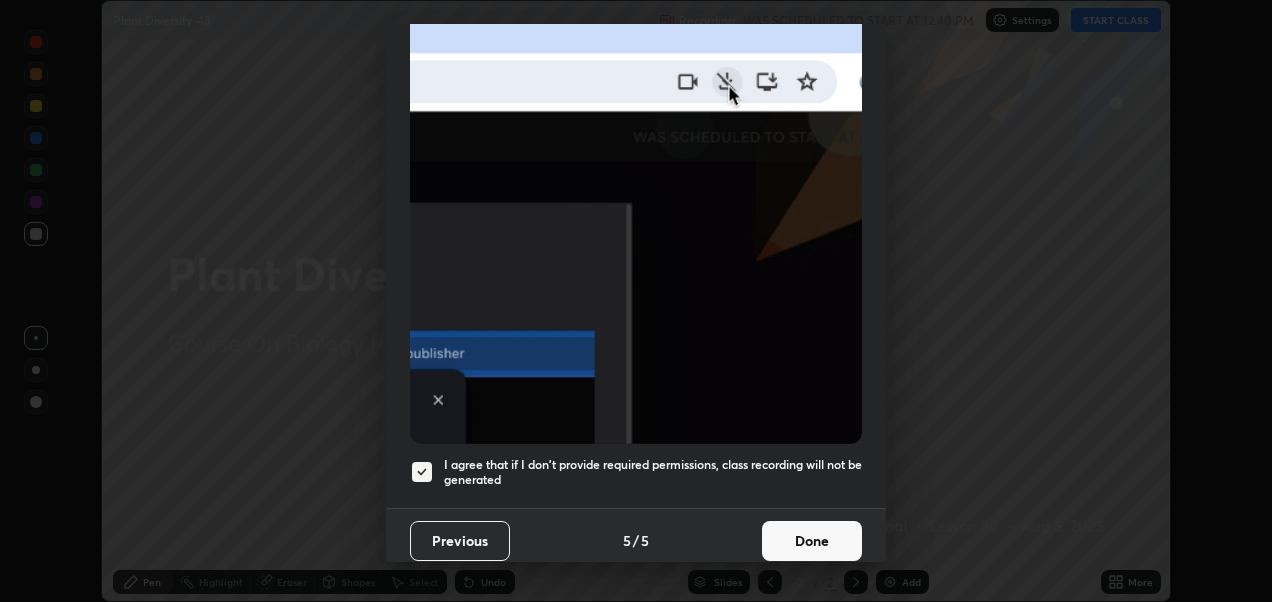 click on "Done" at bounding box center (812, 541) 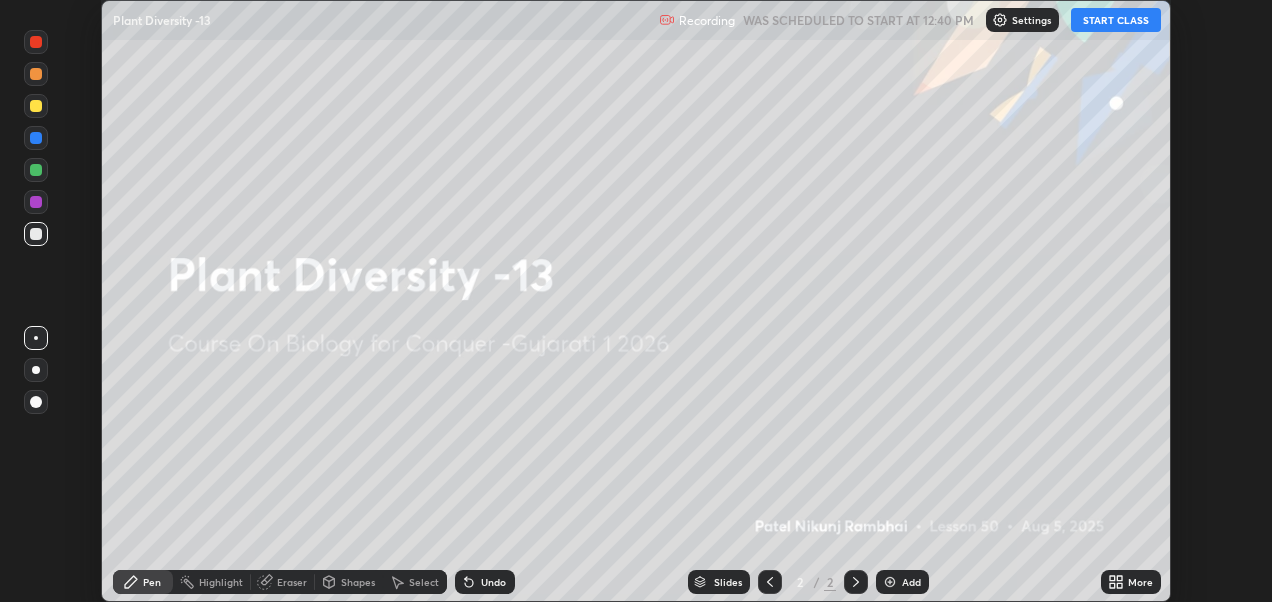 click 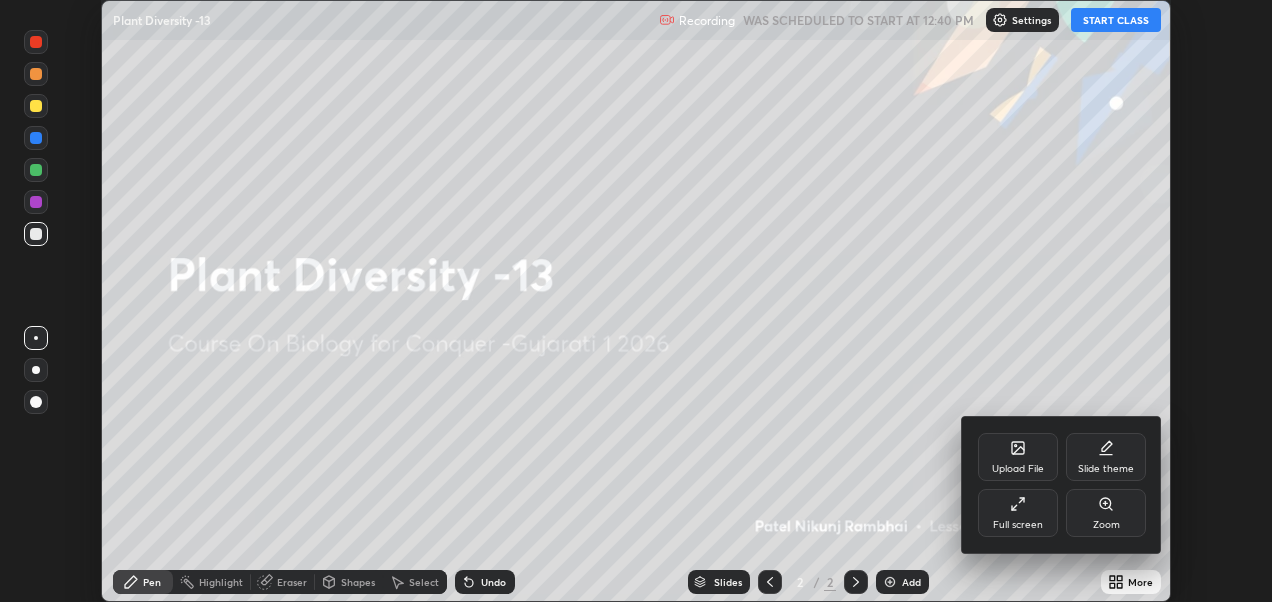 click 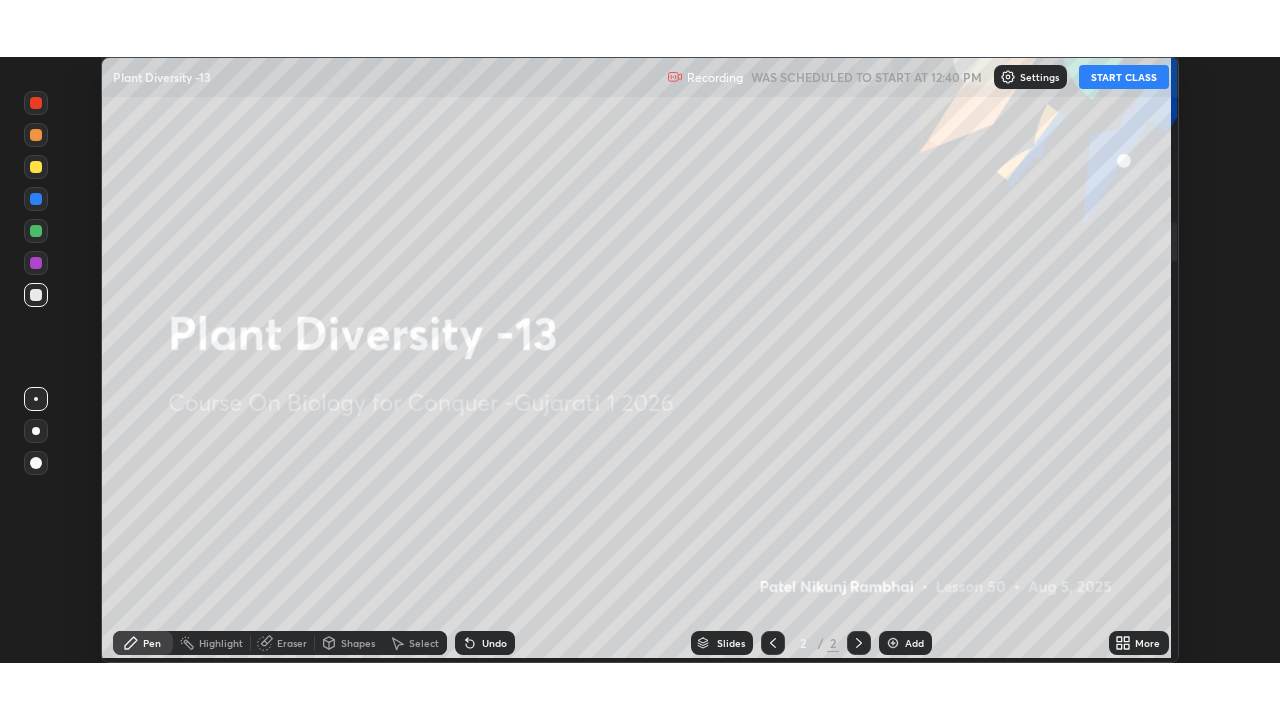 scroll, scrollTop: 99280, scrollLeft: 98720, axis: both 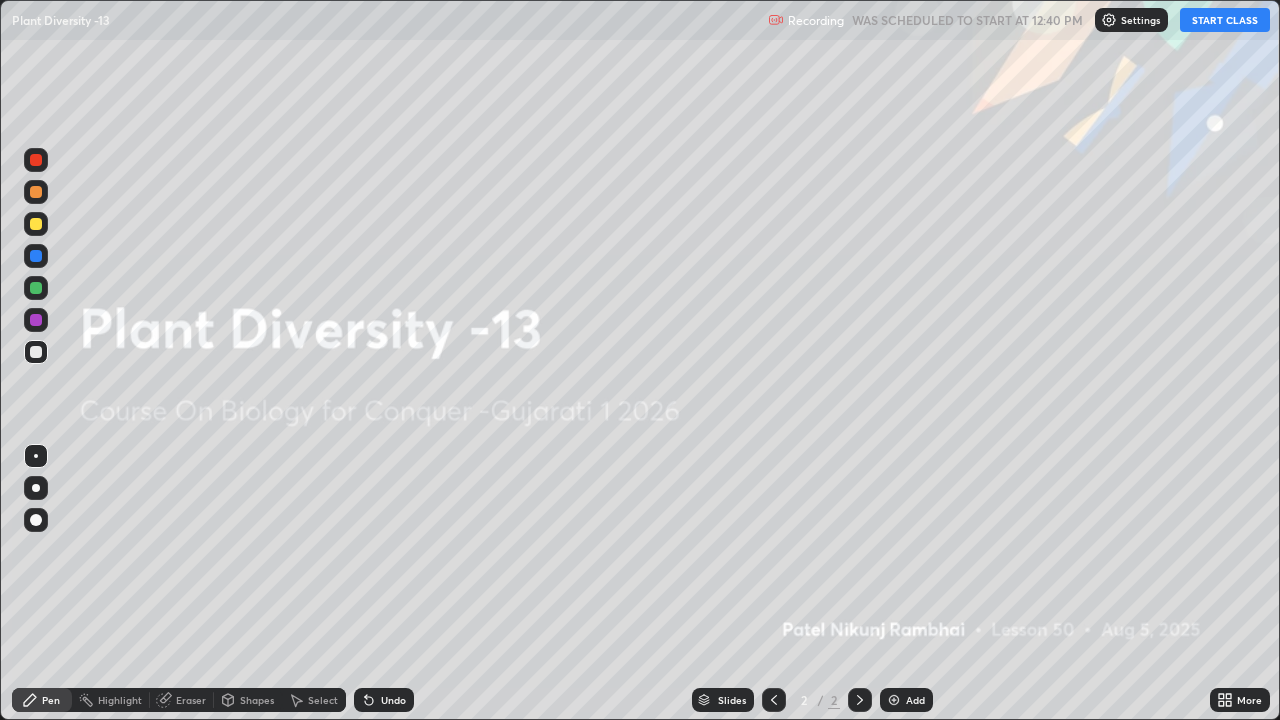 click on "START CLASS" at bounding box center [1225, 20] 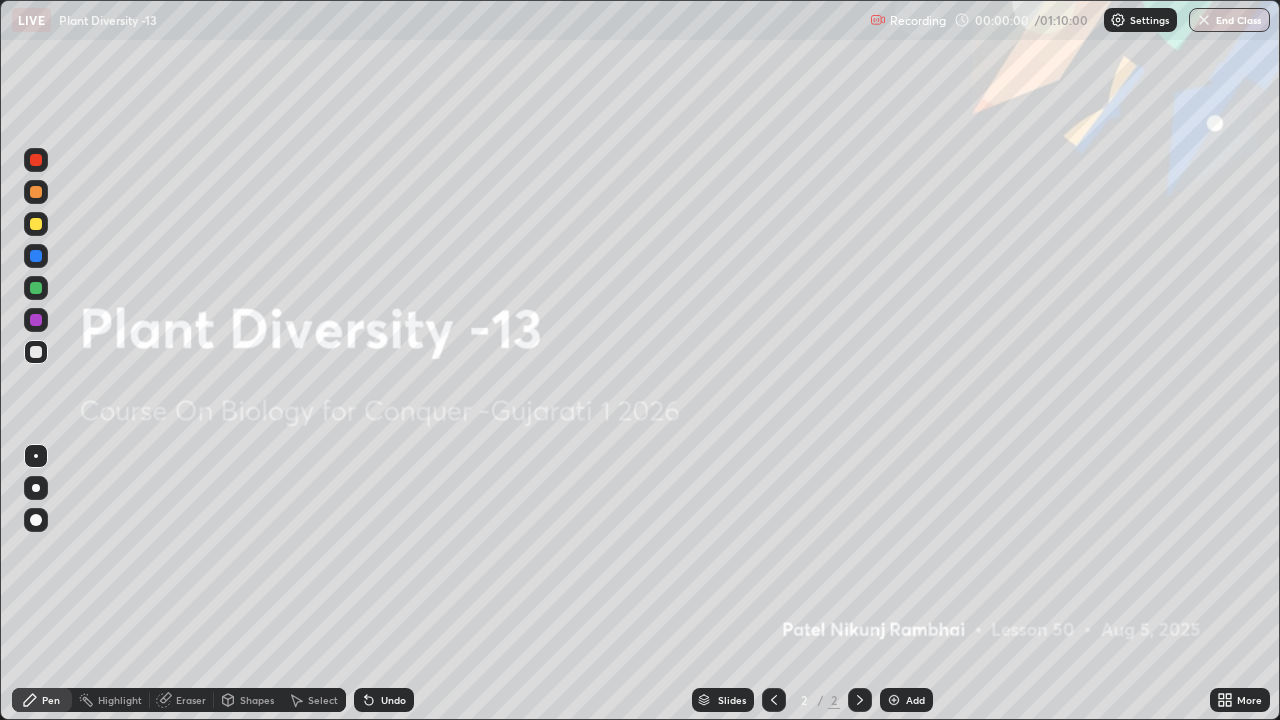 click at bounding box center [894, 700] 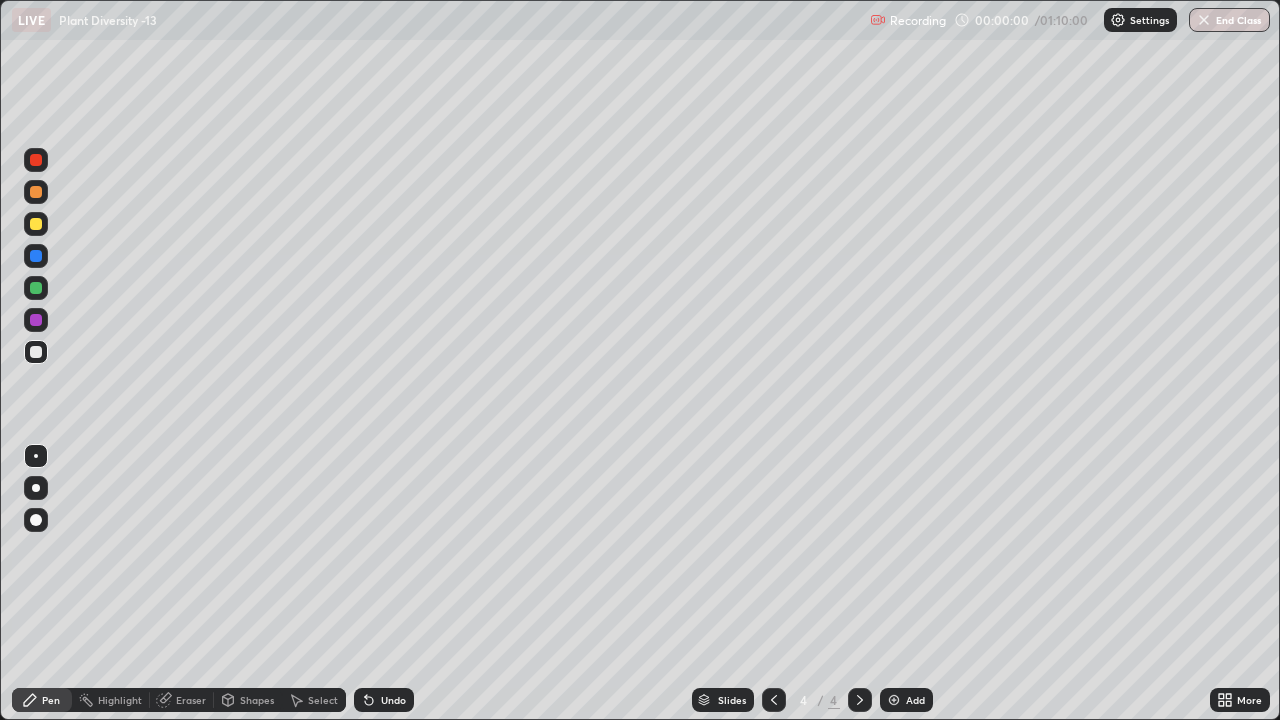 click at bounding box center [894, 700] 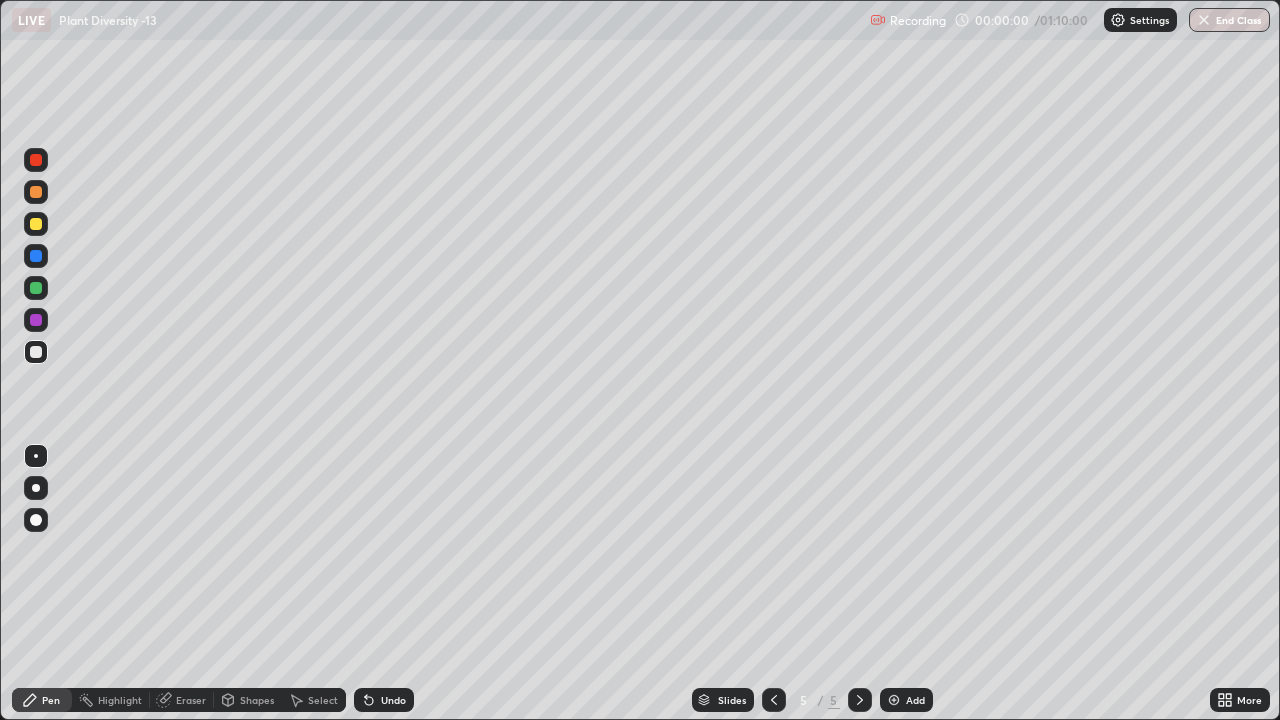 click at bounding box center (894, 700) 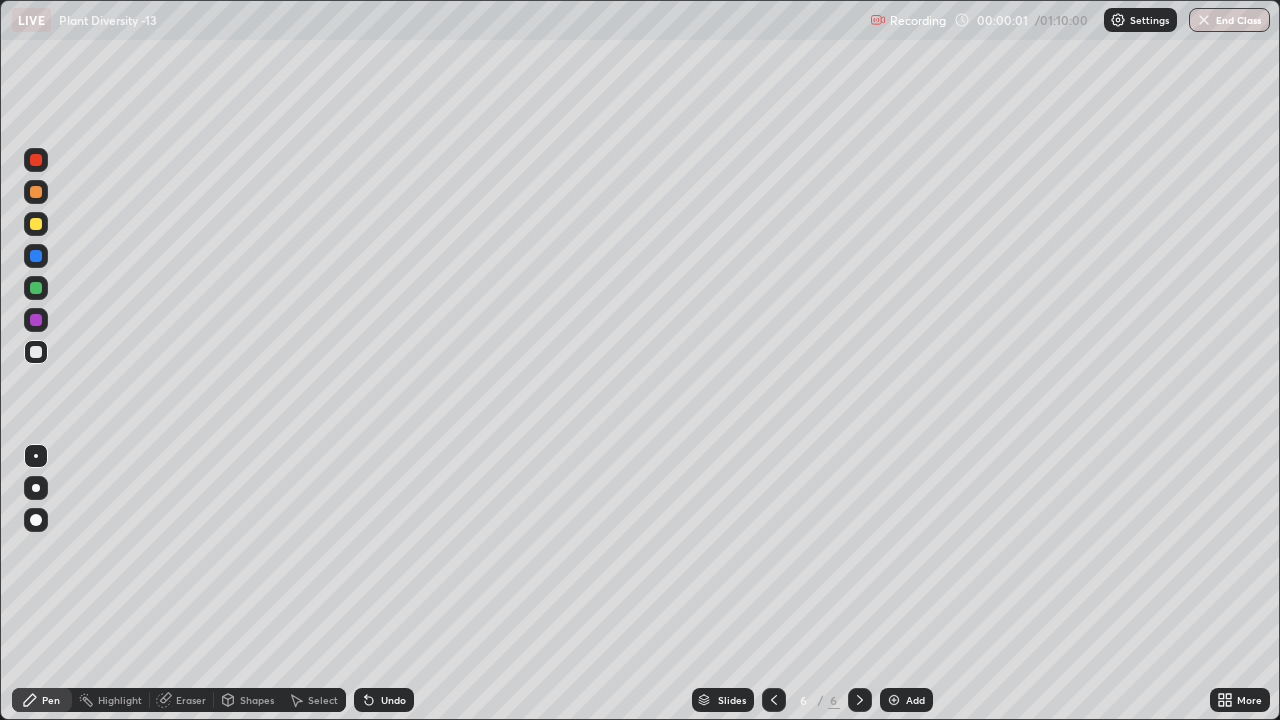 click at bounding box center (894, 700) 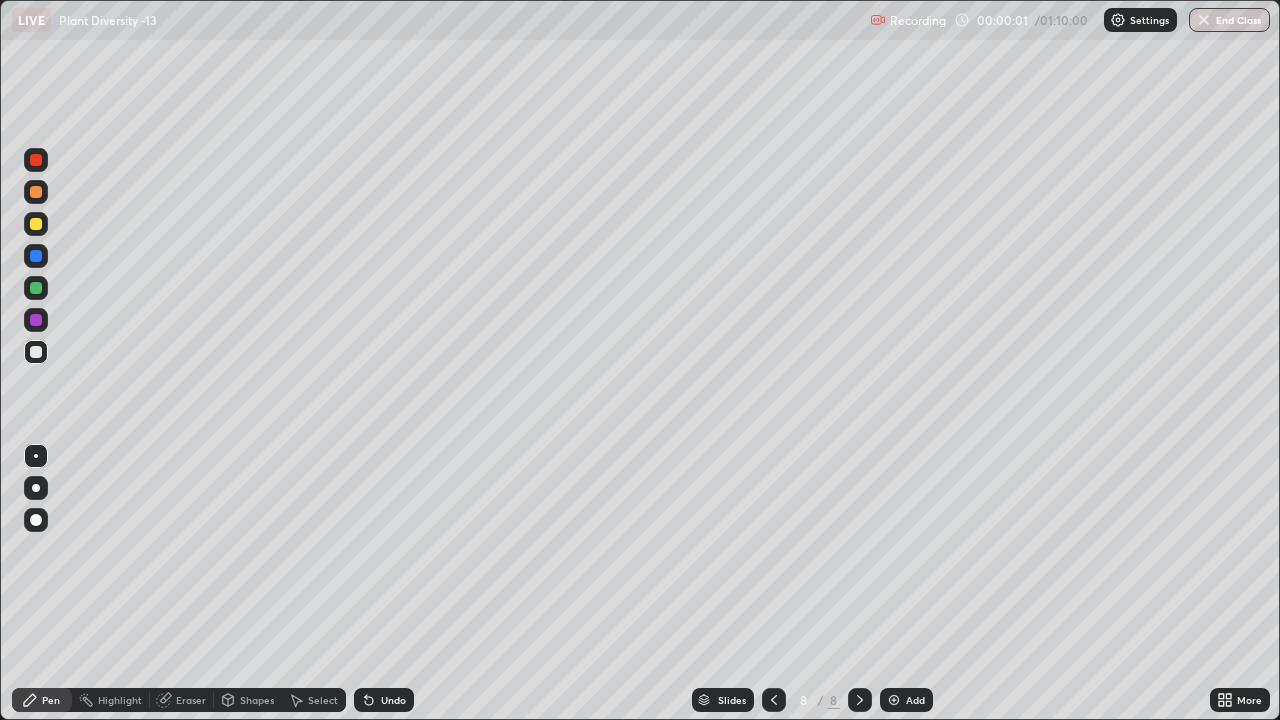 click at bounding box center [894, 700] 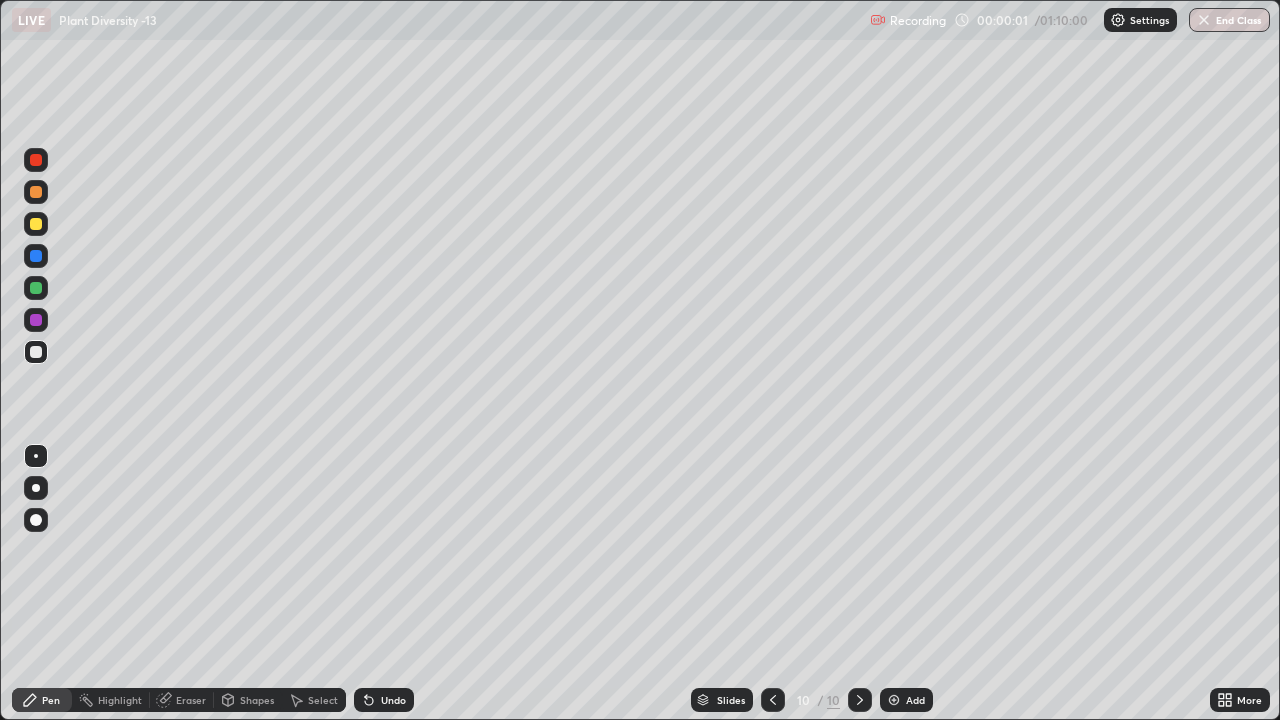 click at bounding box center [894, 700] 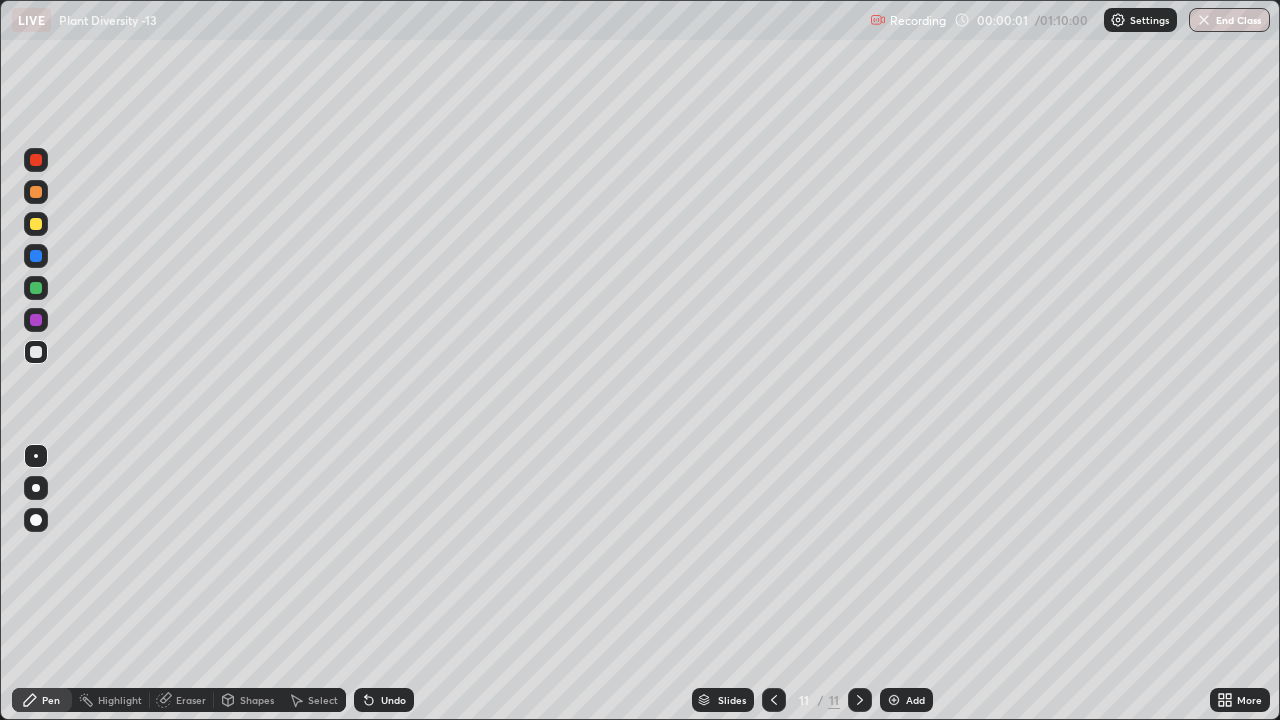 click at bounding box center [894, 700] 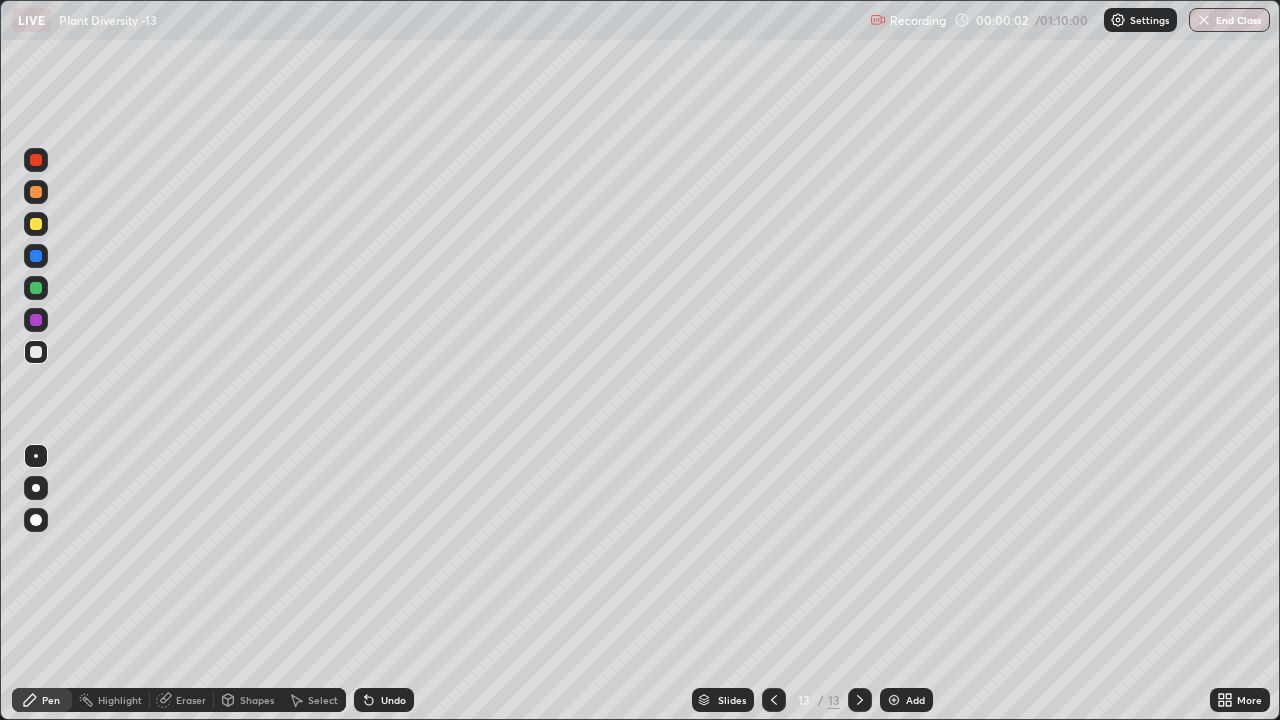 click at bounding box center [894, 700] 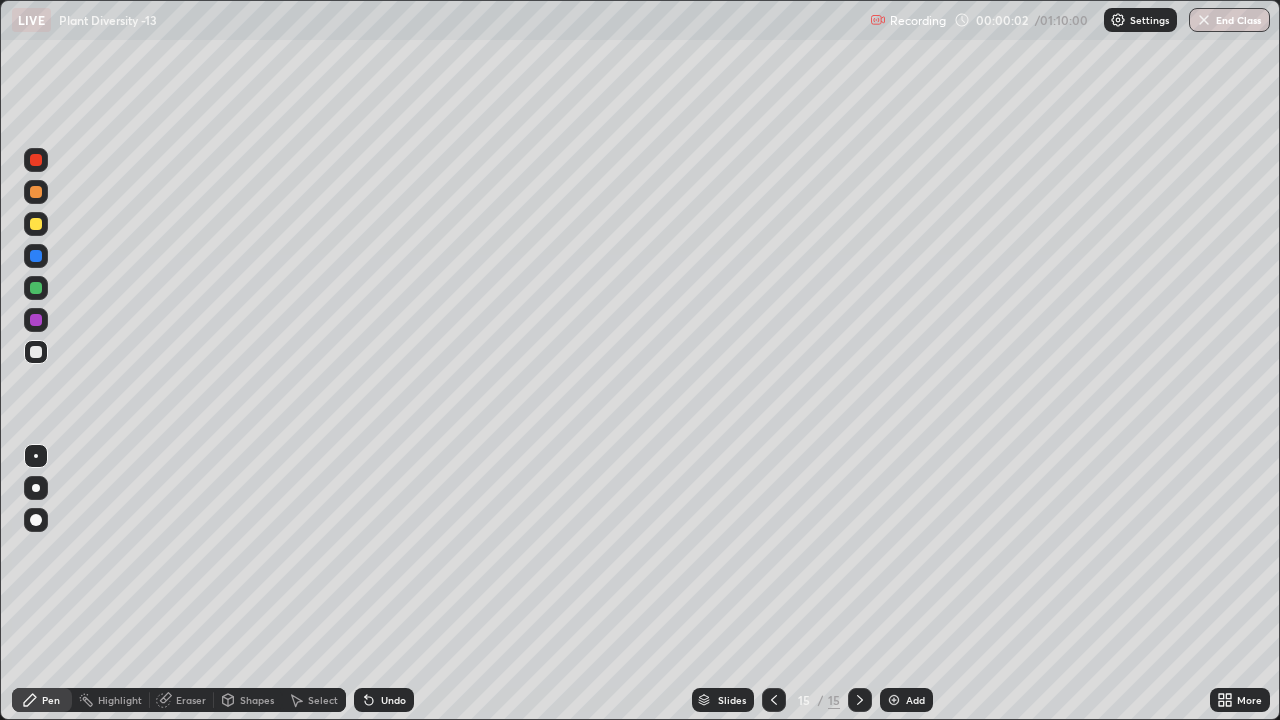 click at bounding box center (894, 700) 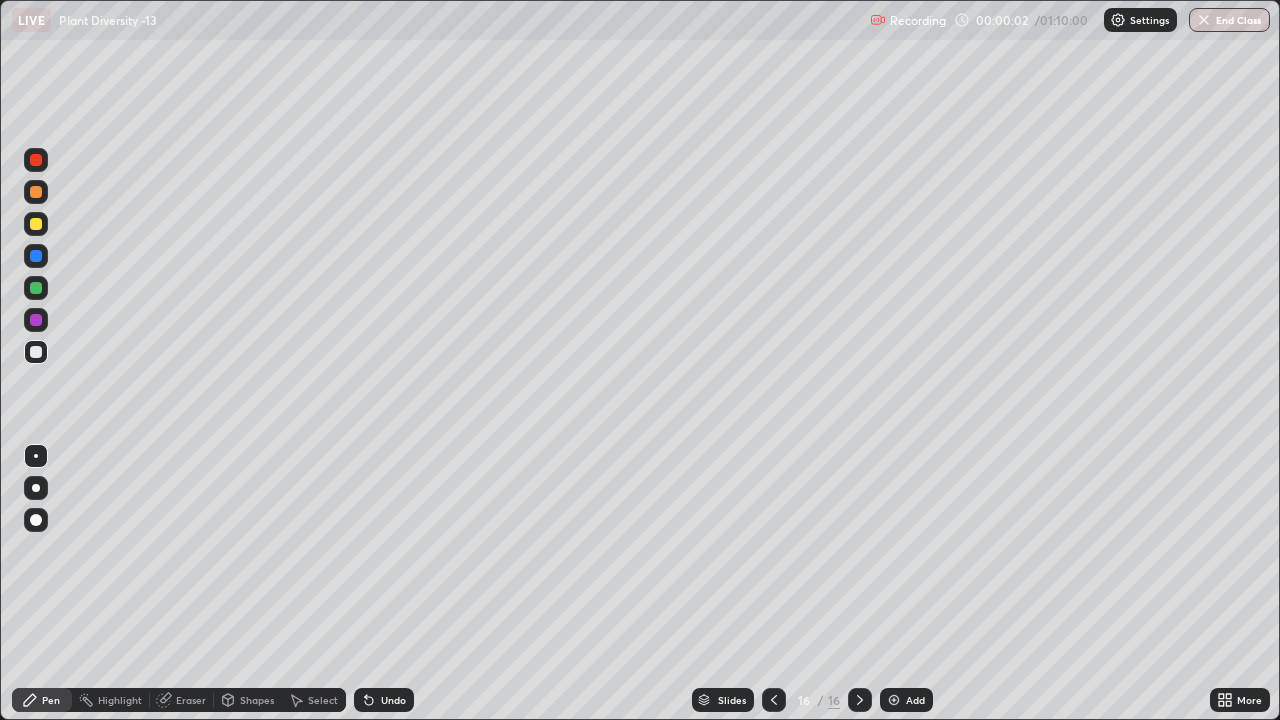 click at bounding box center [894, 700] 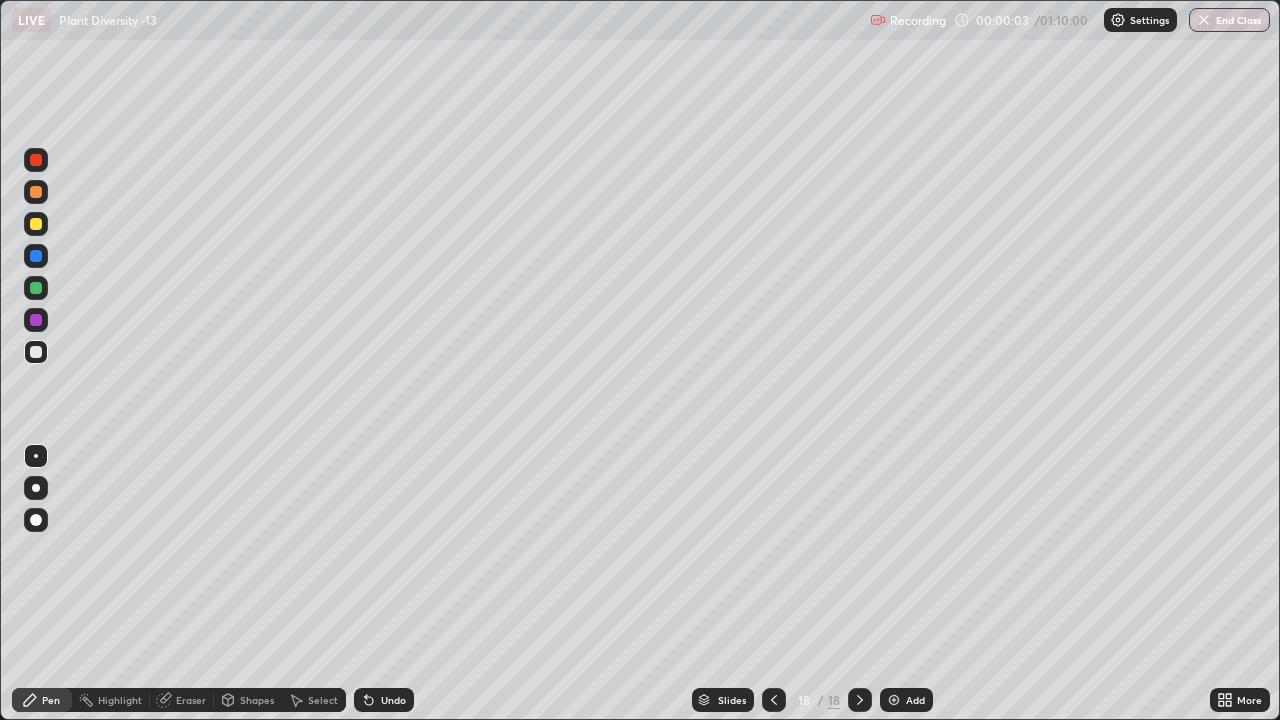 click 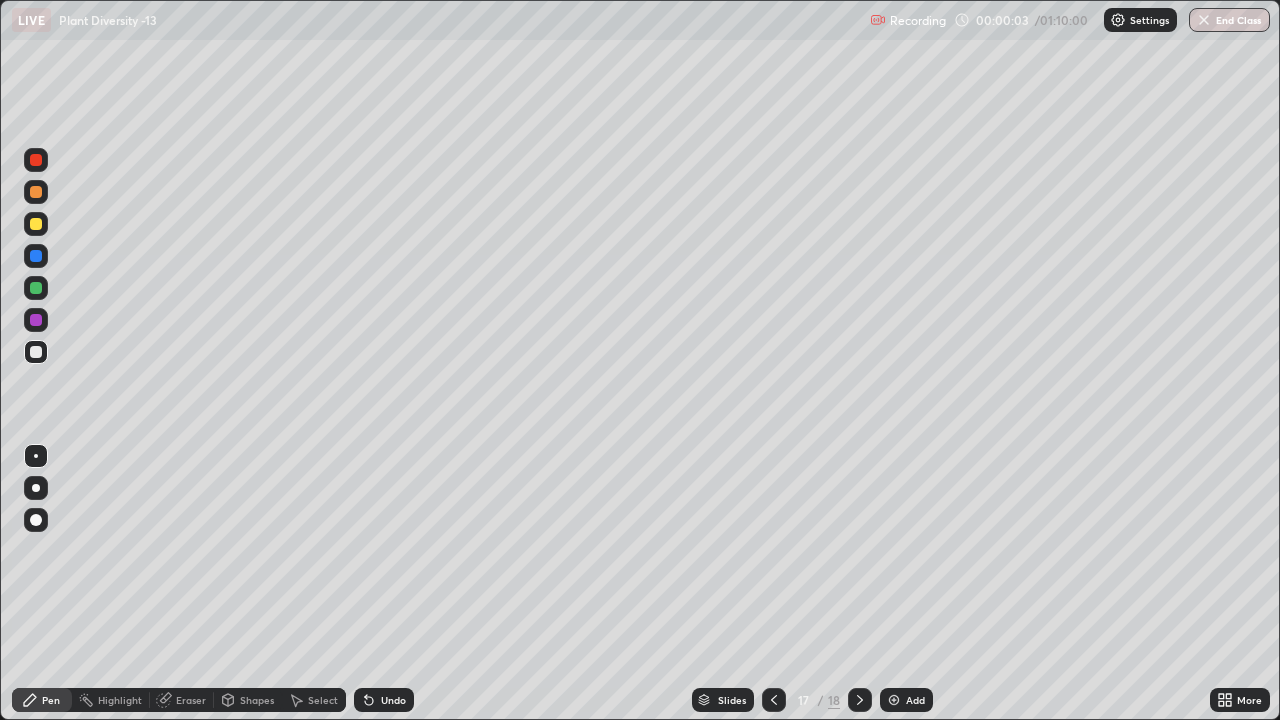 click 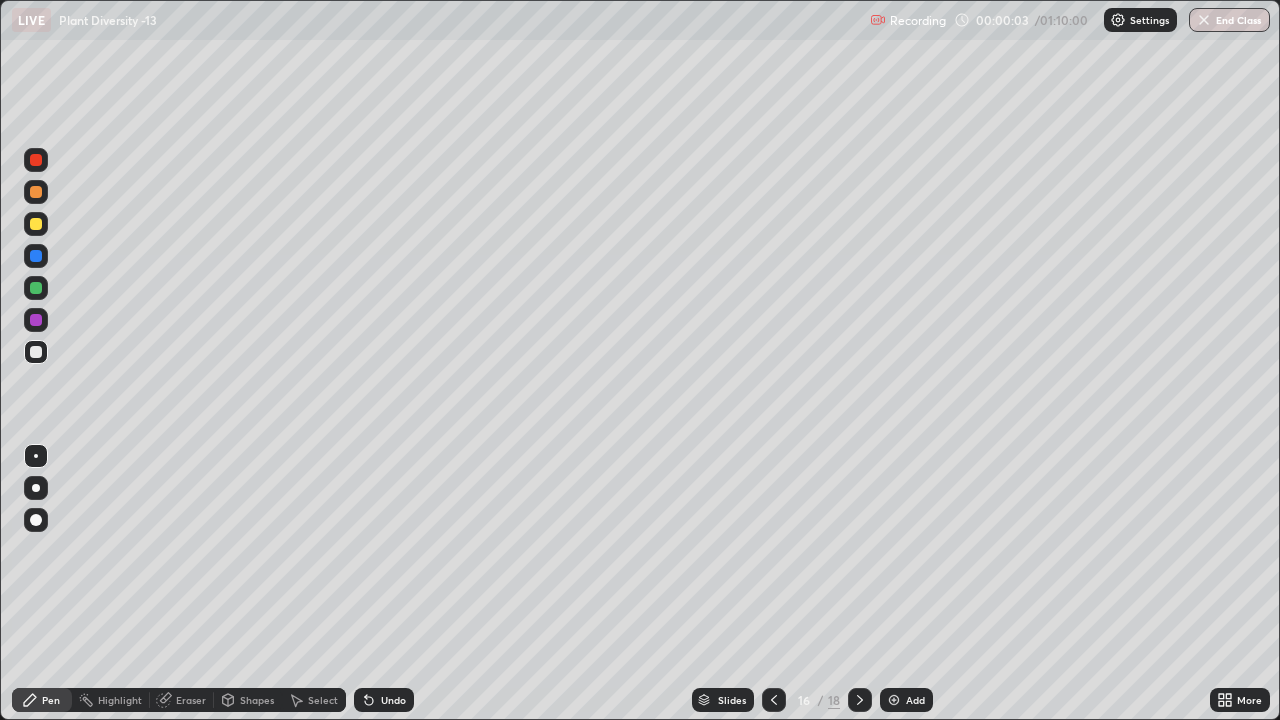 click 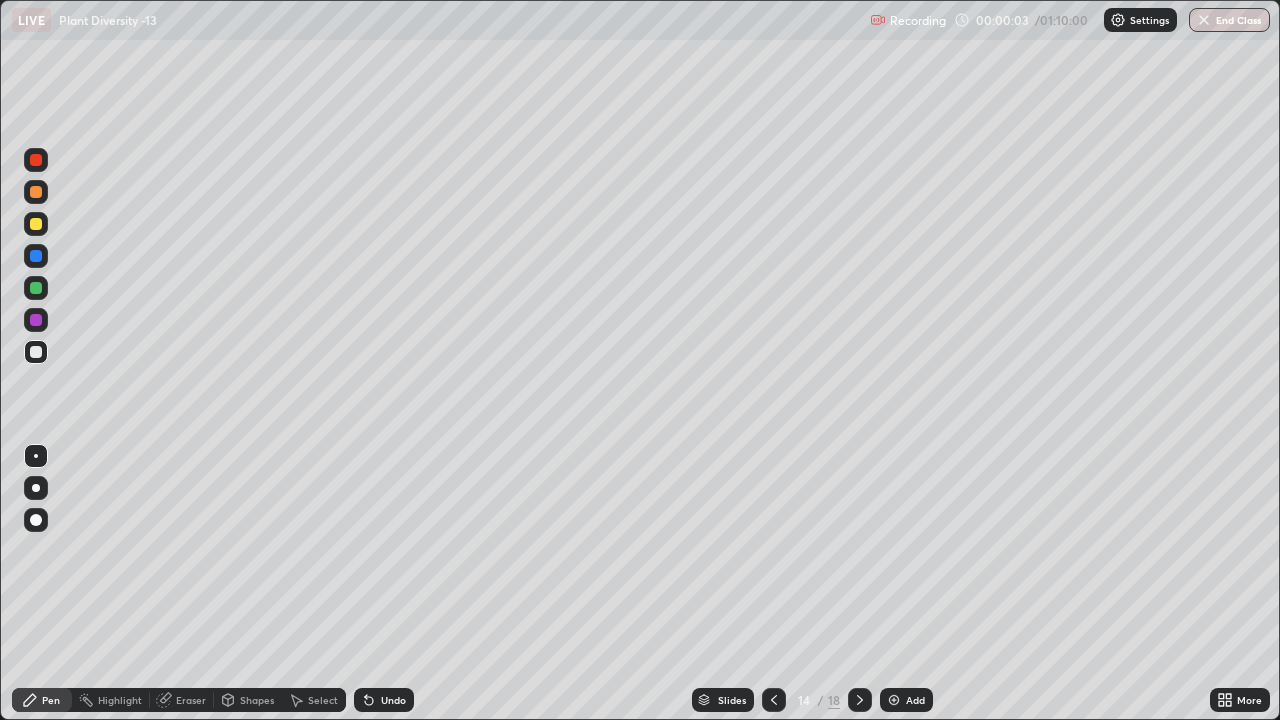 click 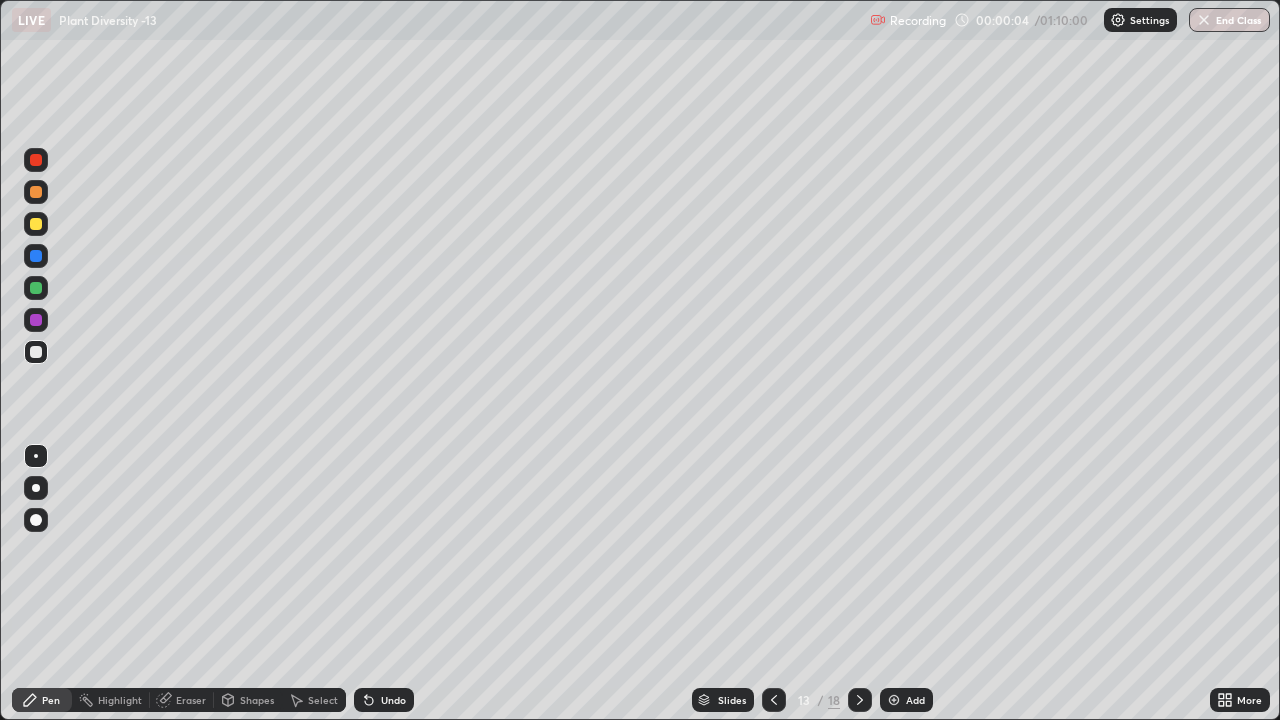 click 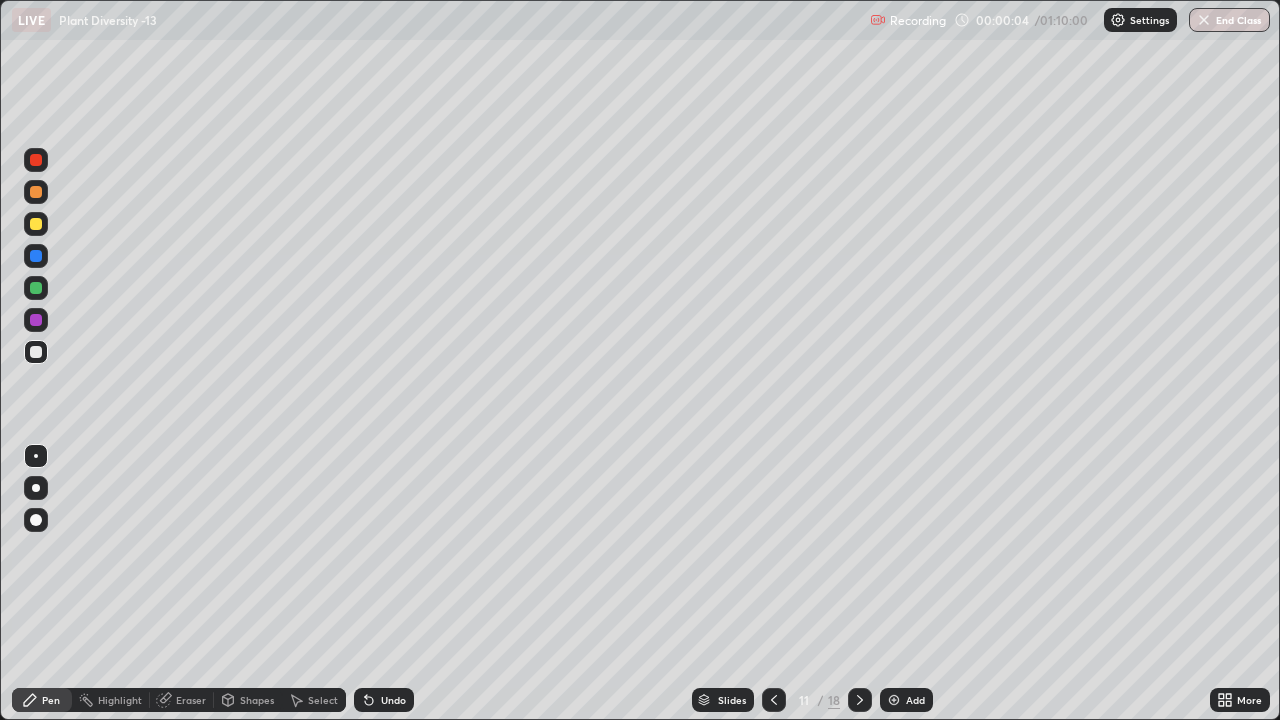 click 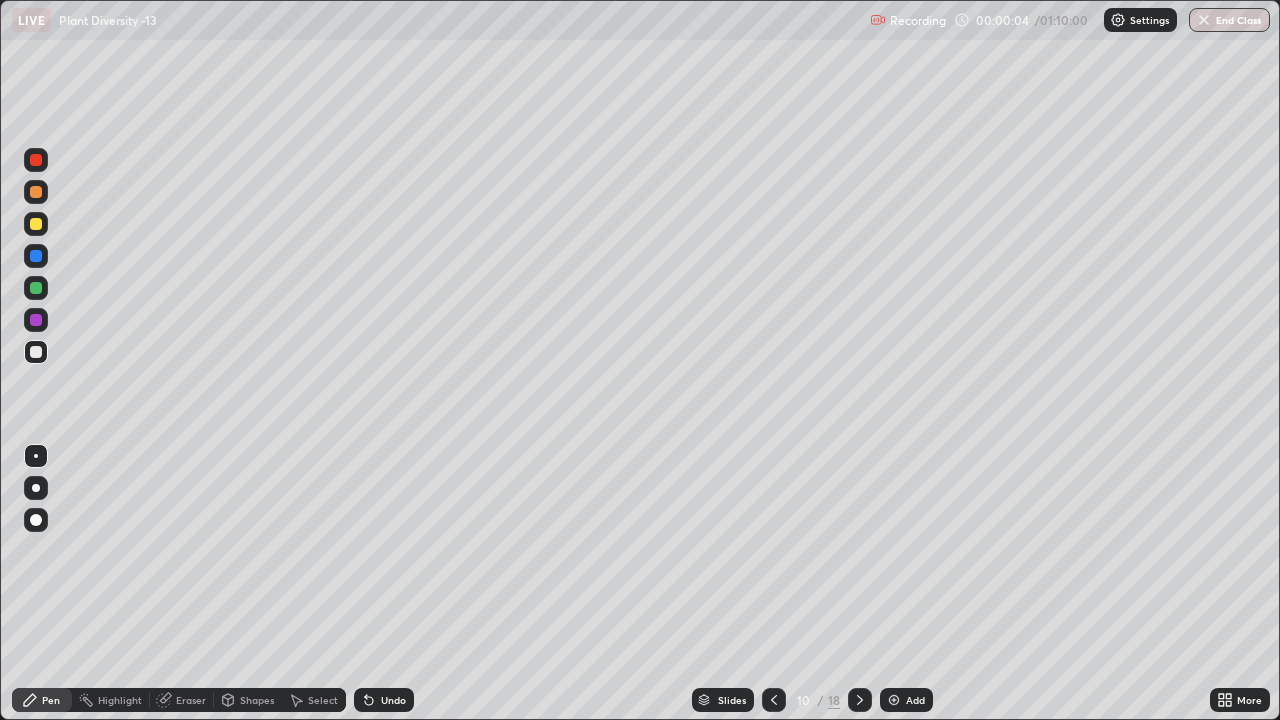 click 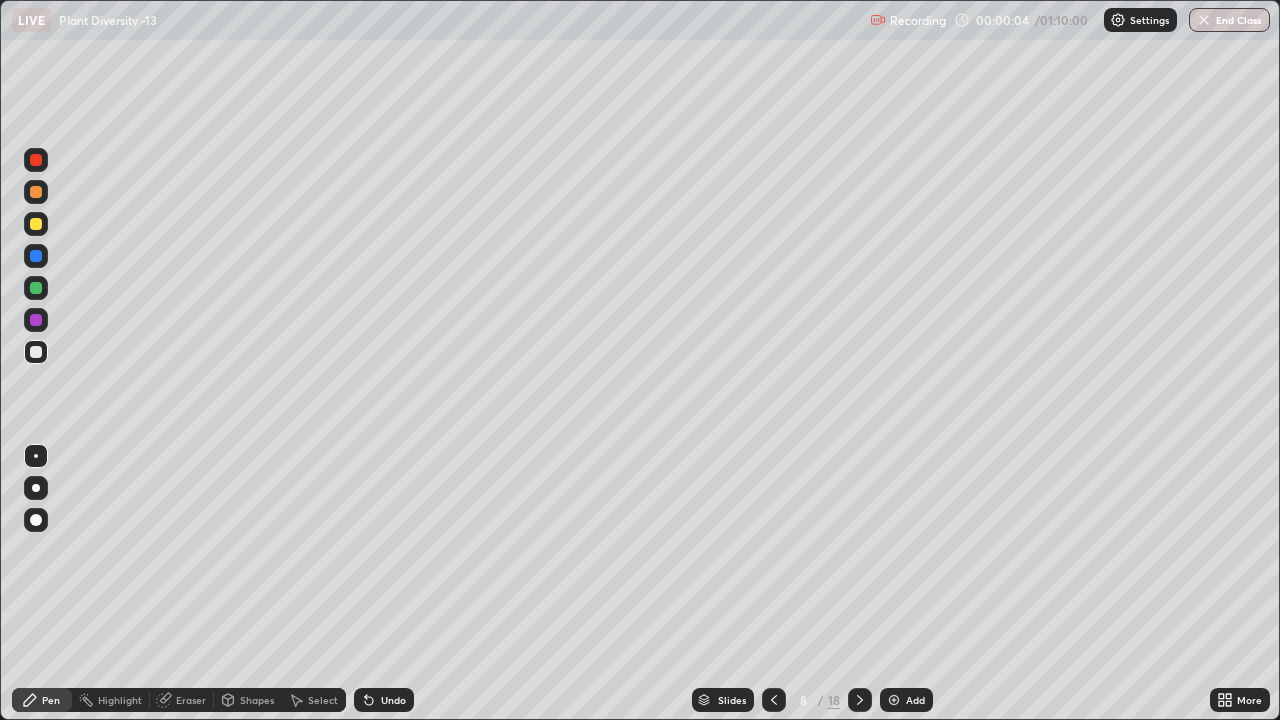 click 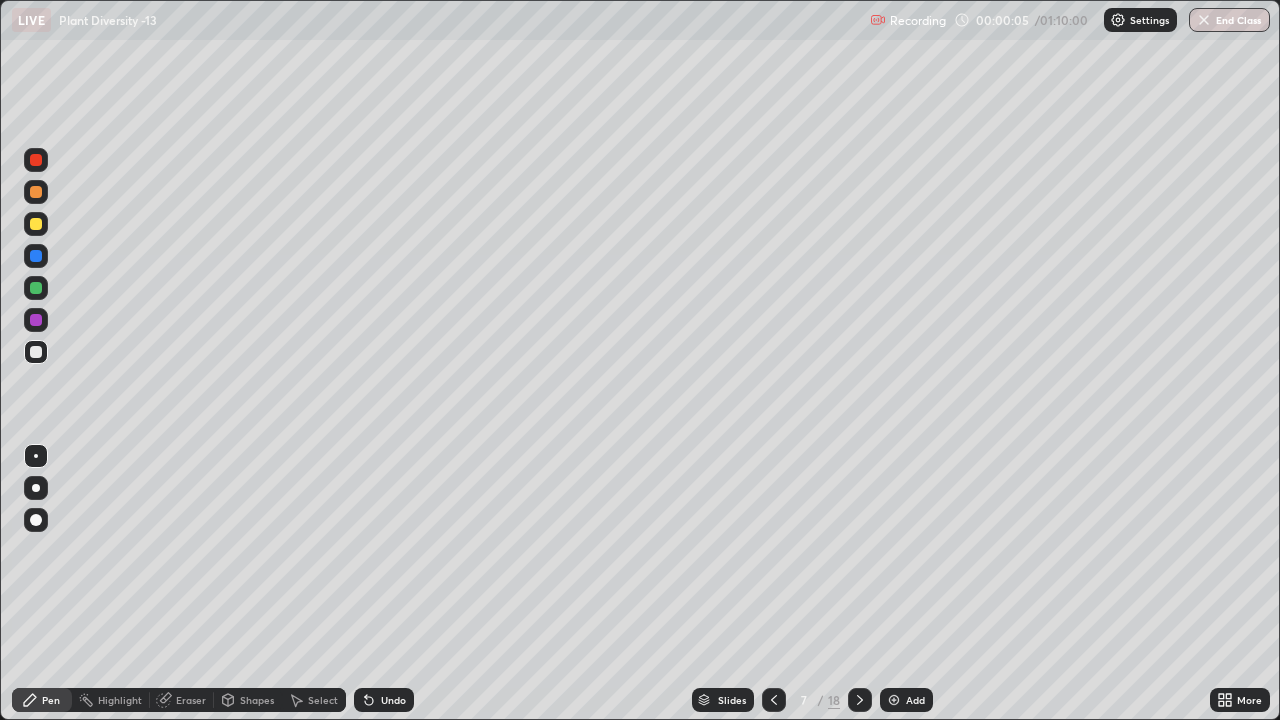 click 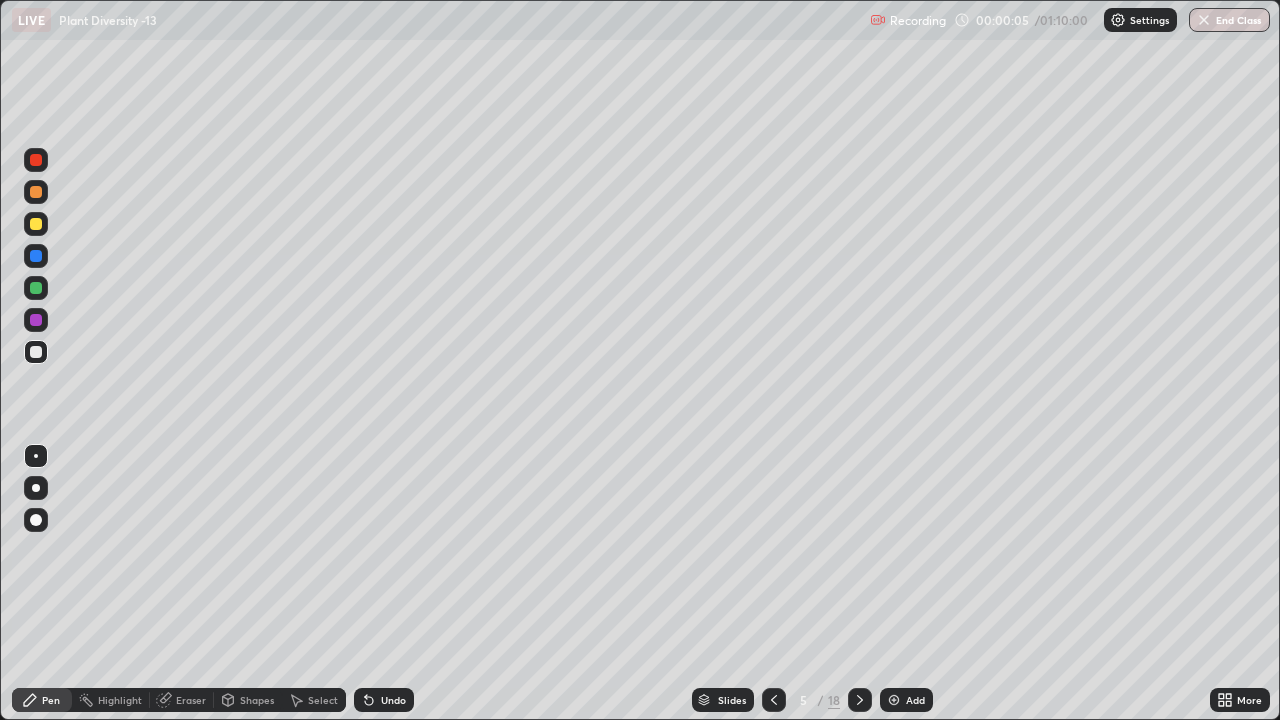 click 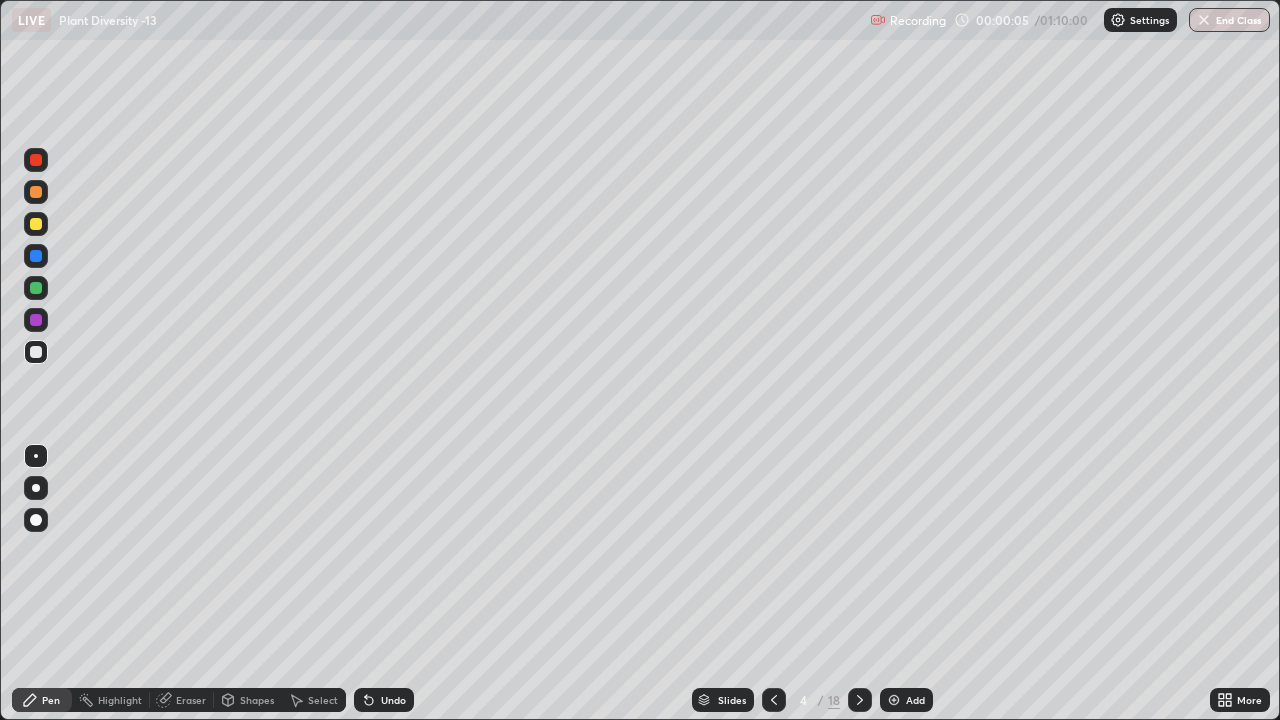 click 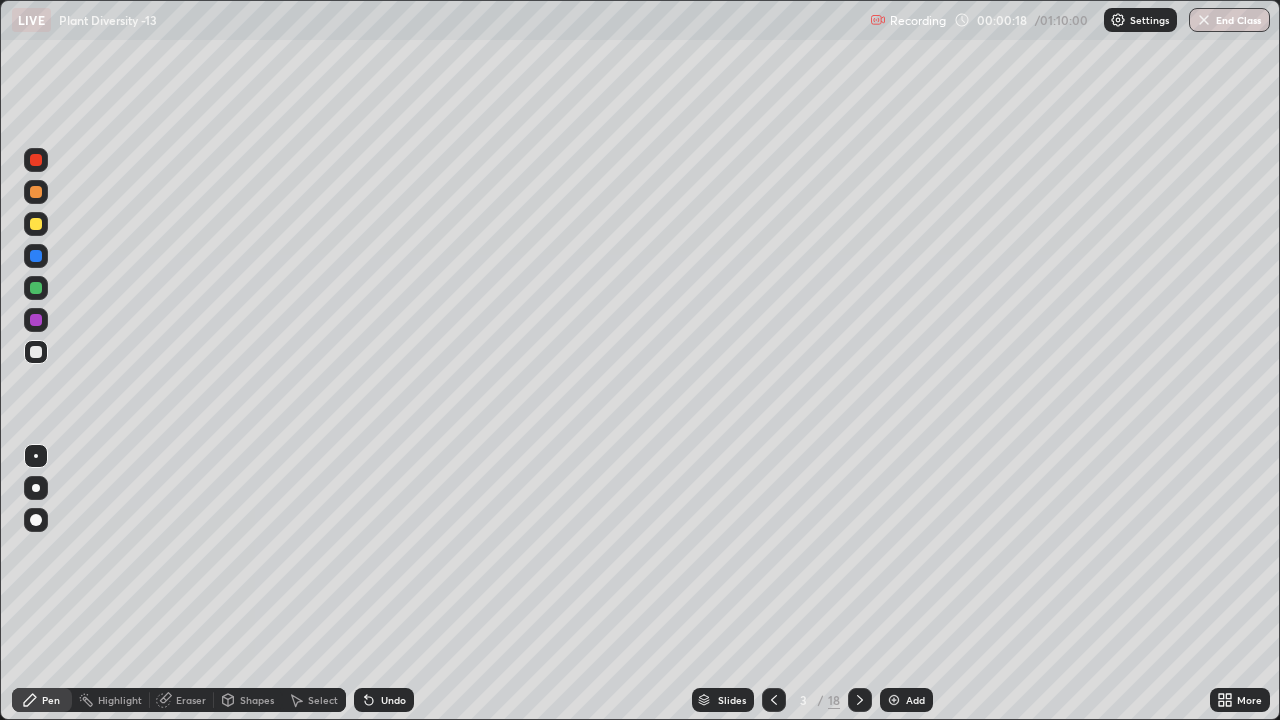 click at bounding box center (36, 488) 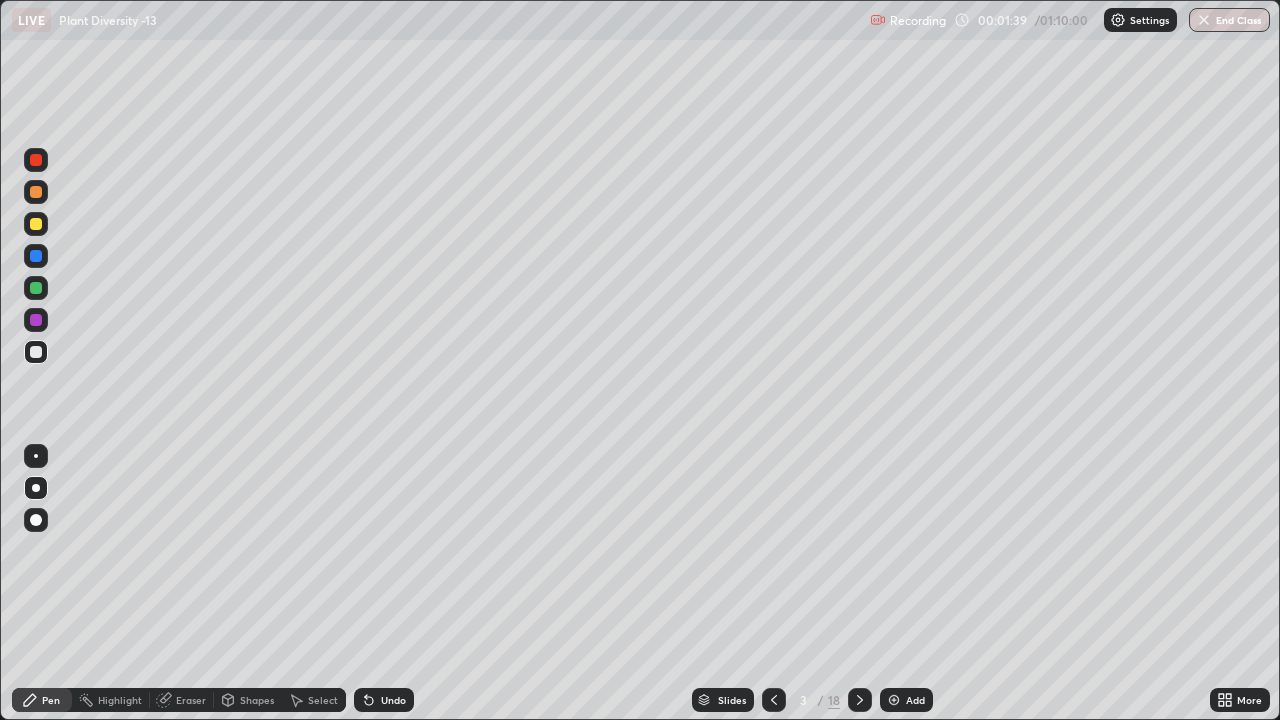click at bounding box center (36, 352) 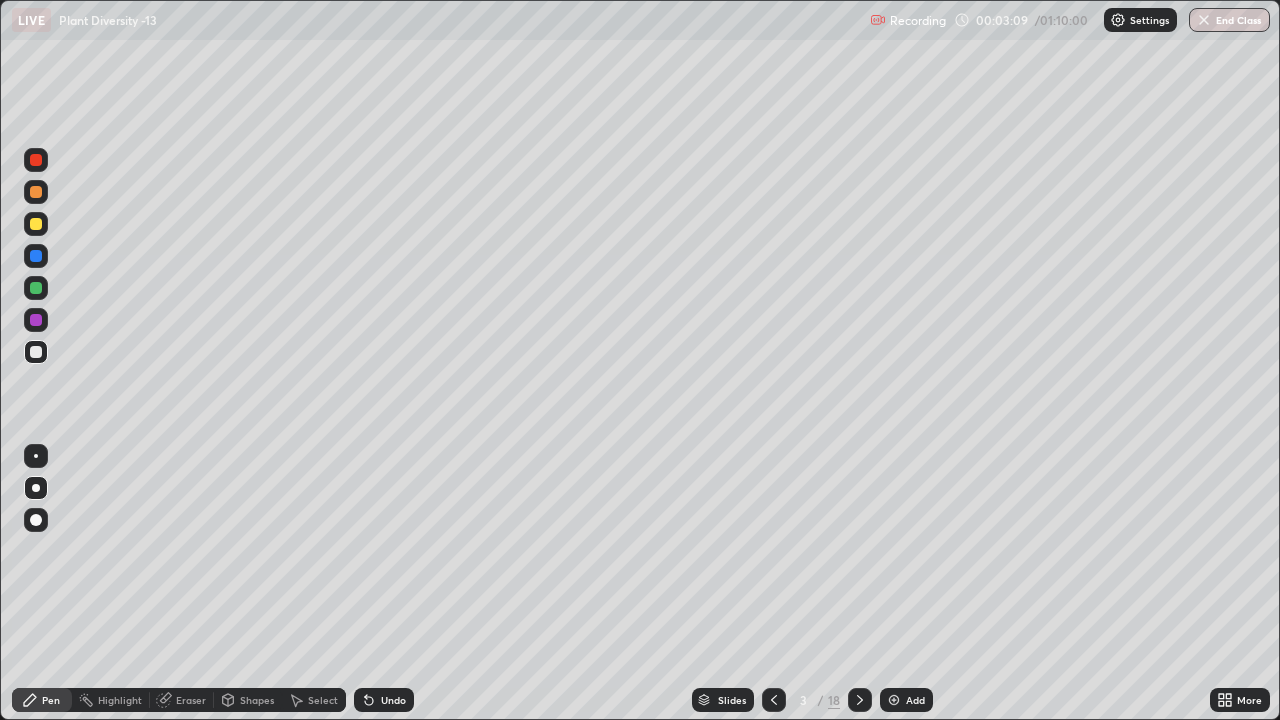 click on "Eraser" at bounding box center [191, 700] 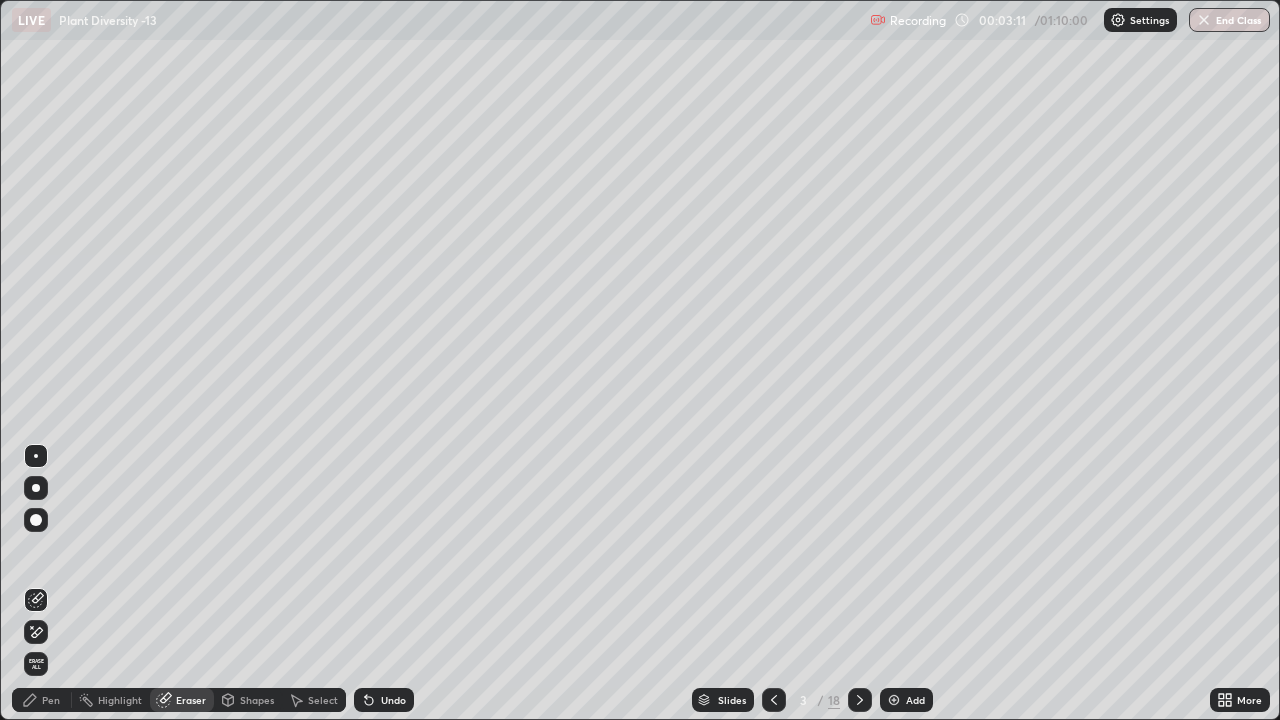 click on "Pen" at bounding box center [51, 700] 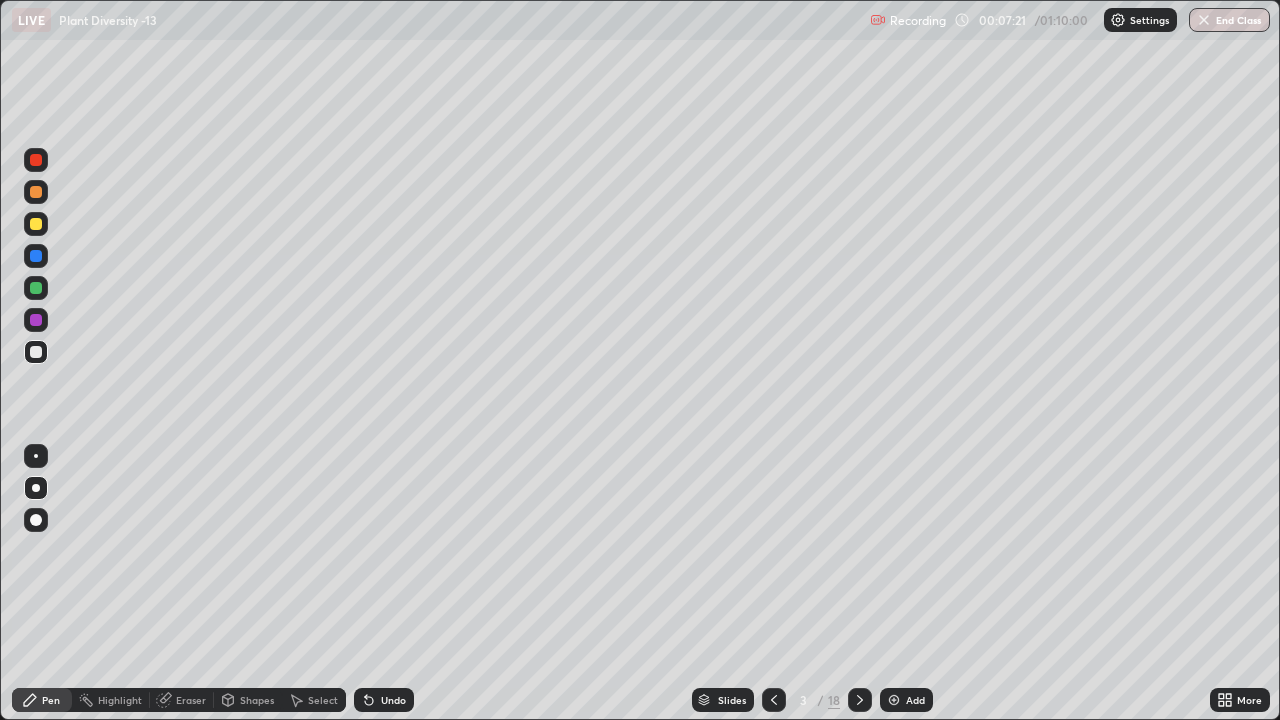click 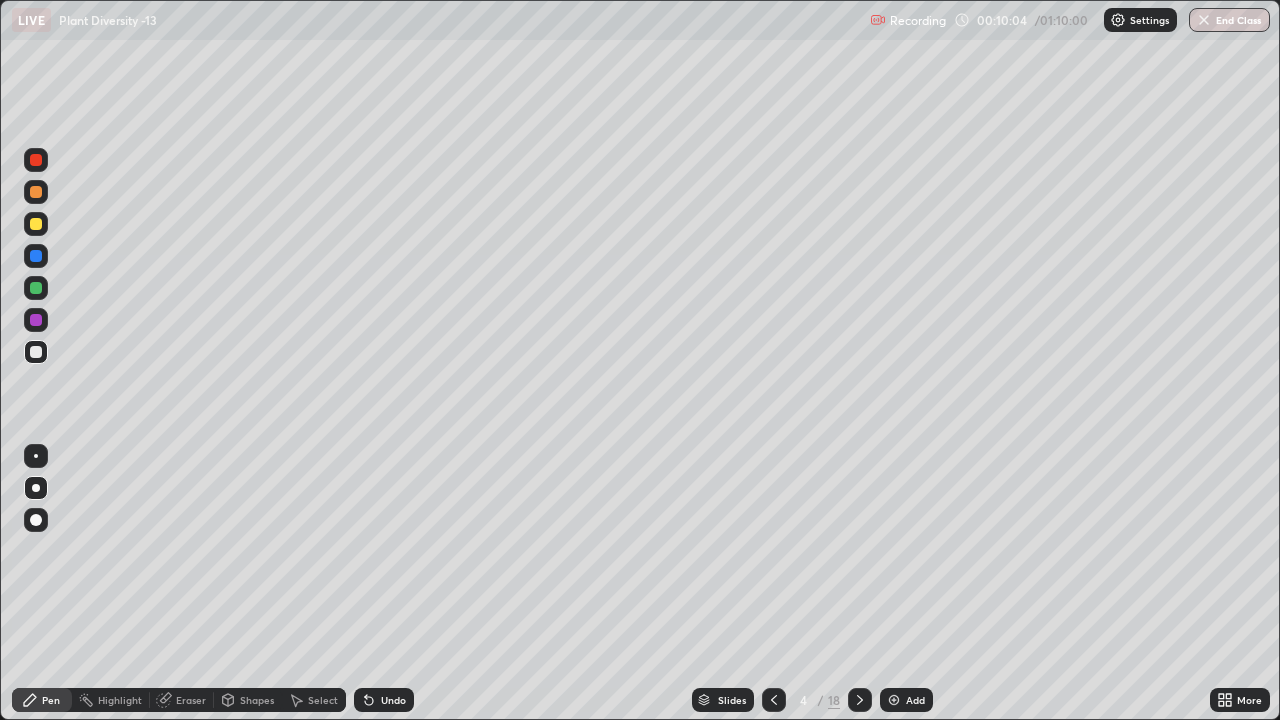 click on "Eraser" at bounding box center (191, 700) 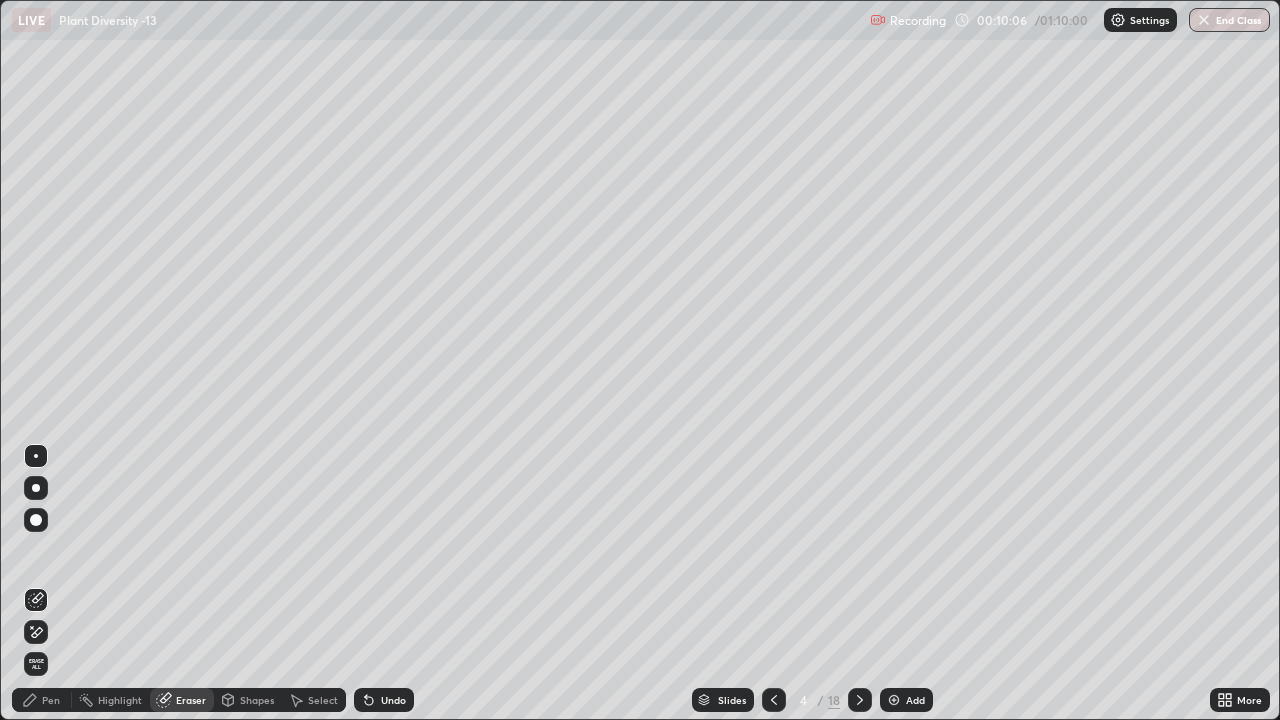 click on "Pen" at bounding box center (51, 700) 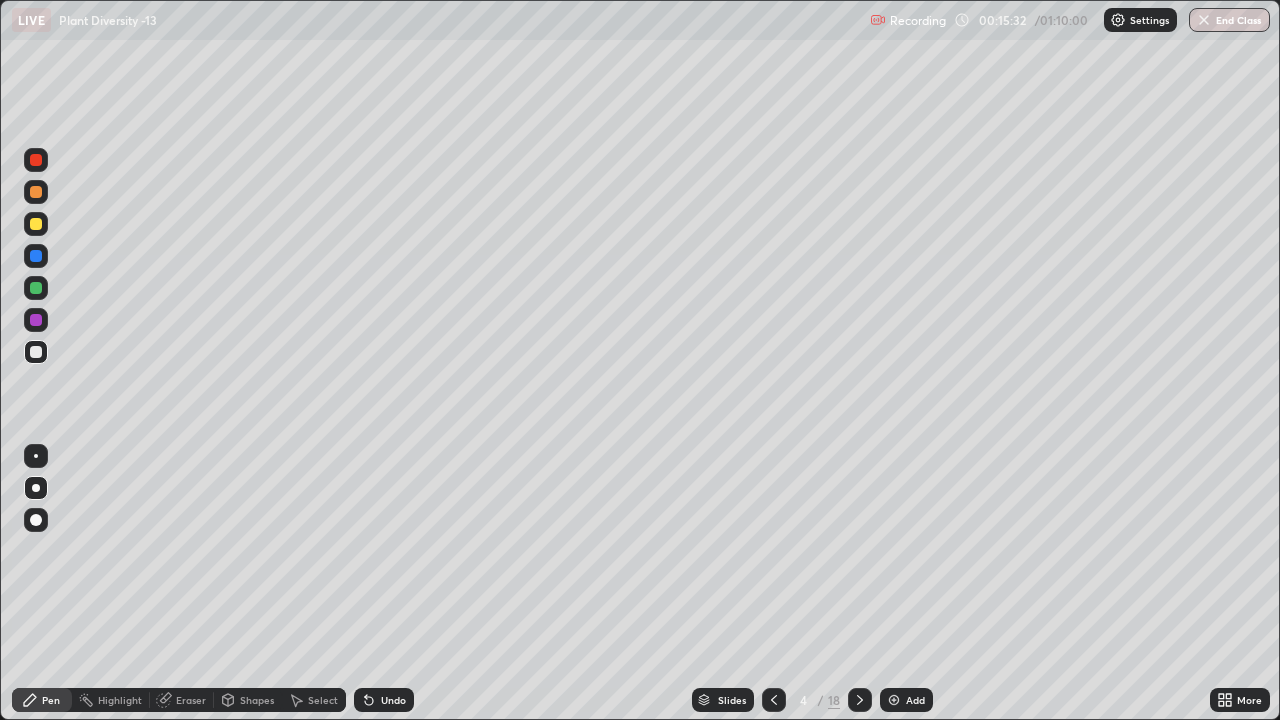 click 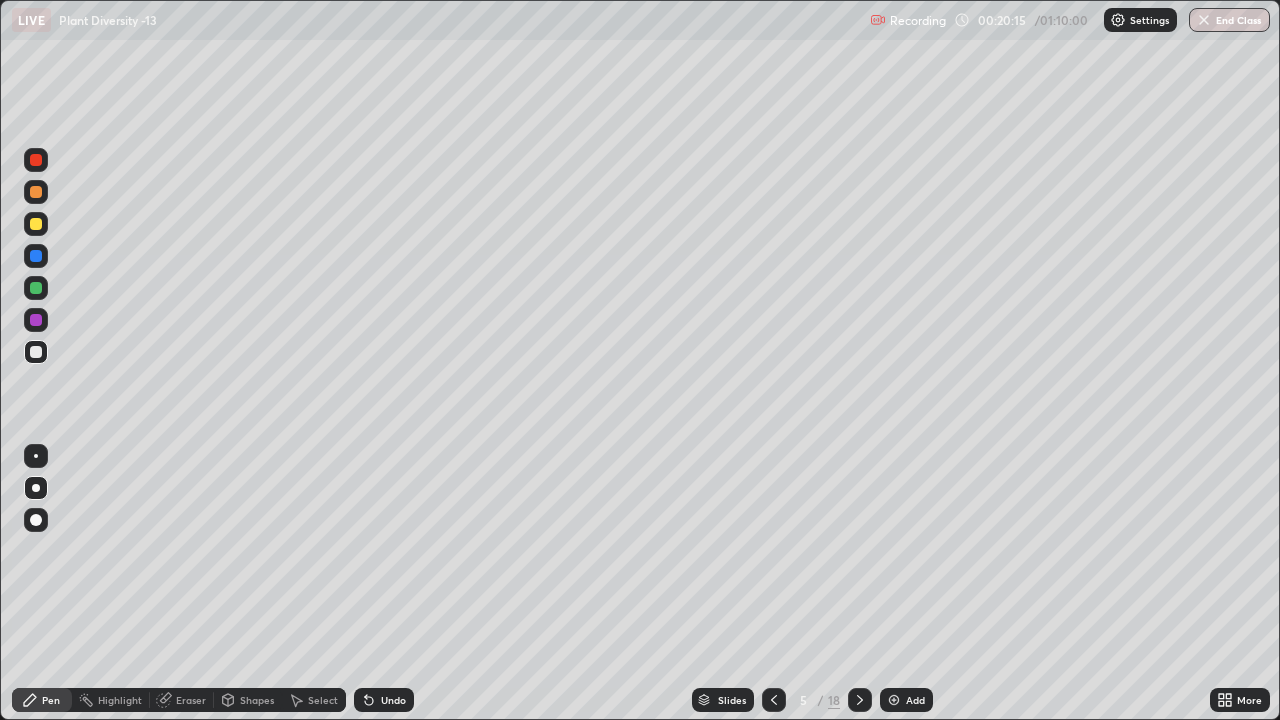 click at bounding box center [36, 224] 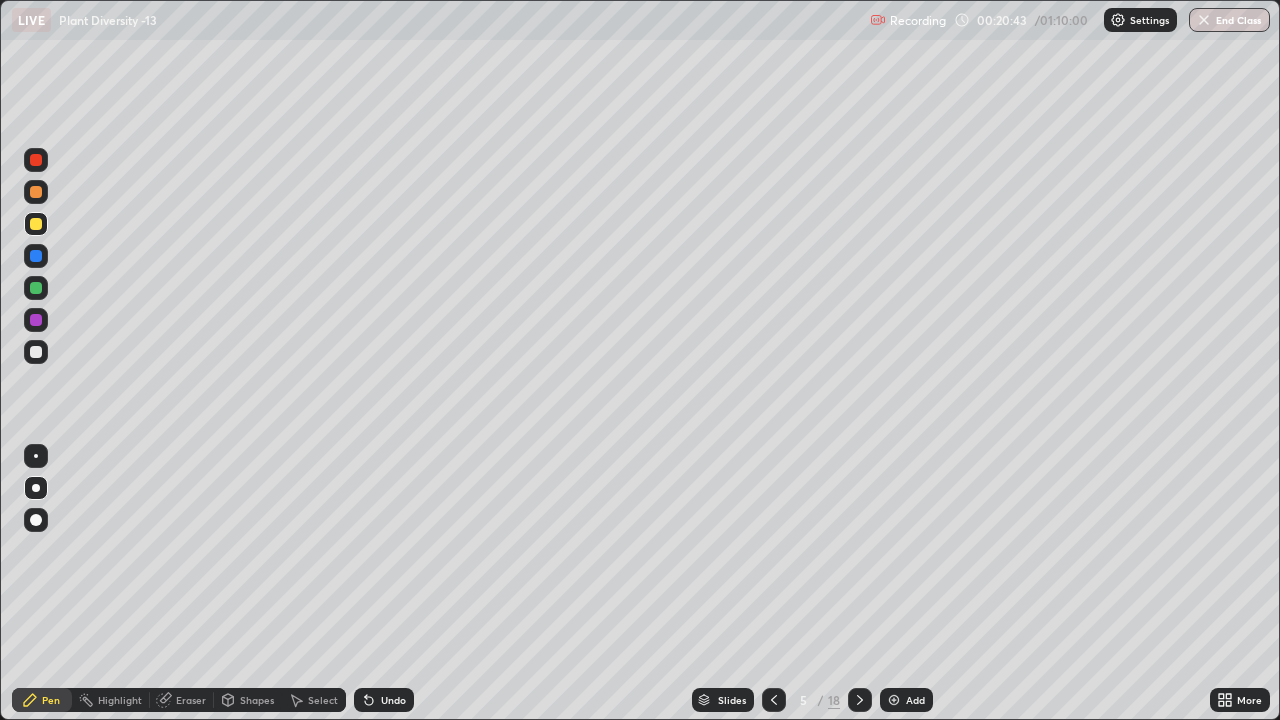 click at bounding box center [36, 352] 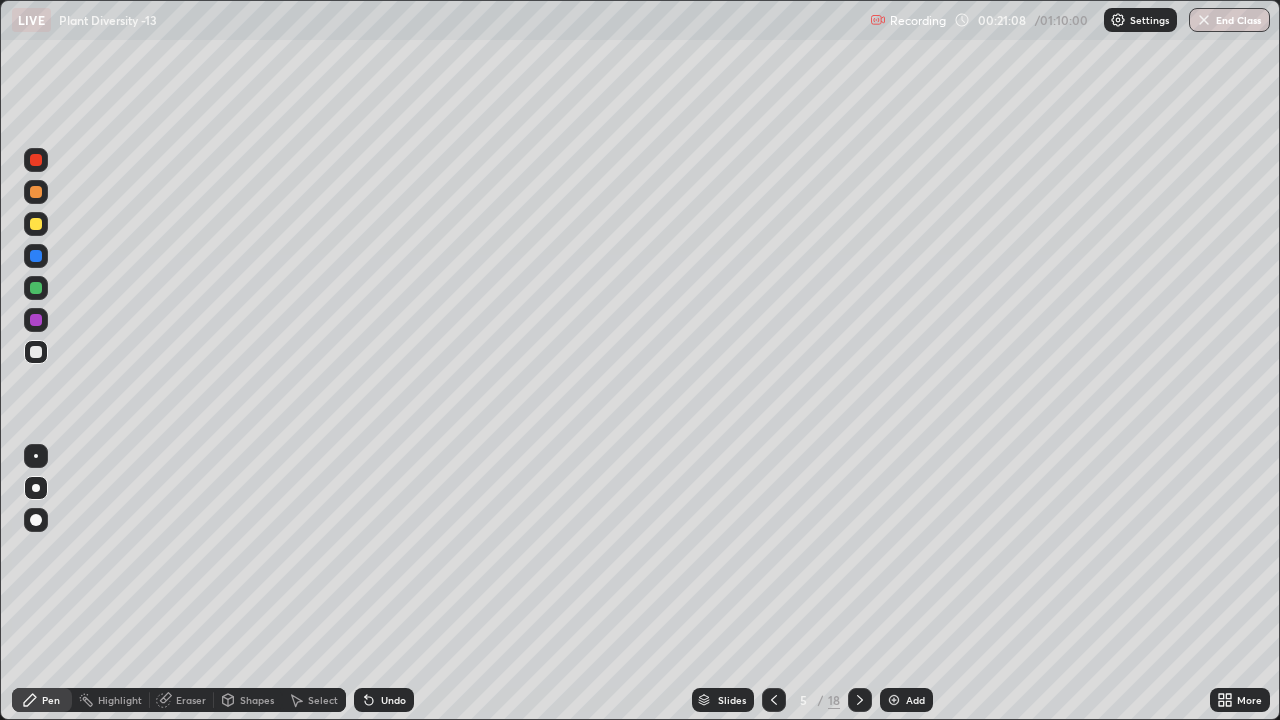 click at bounding box center (36, 352) 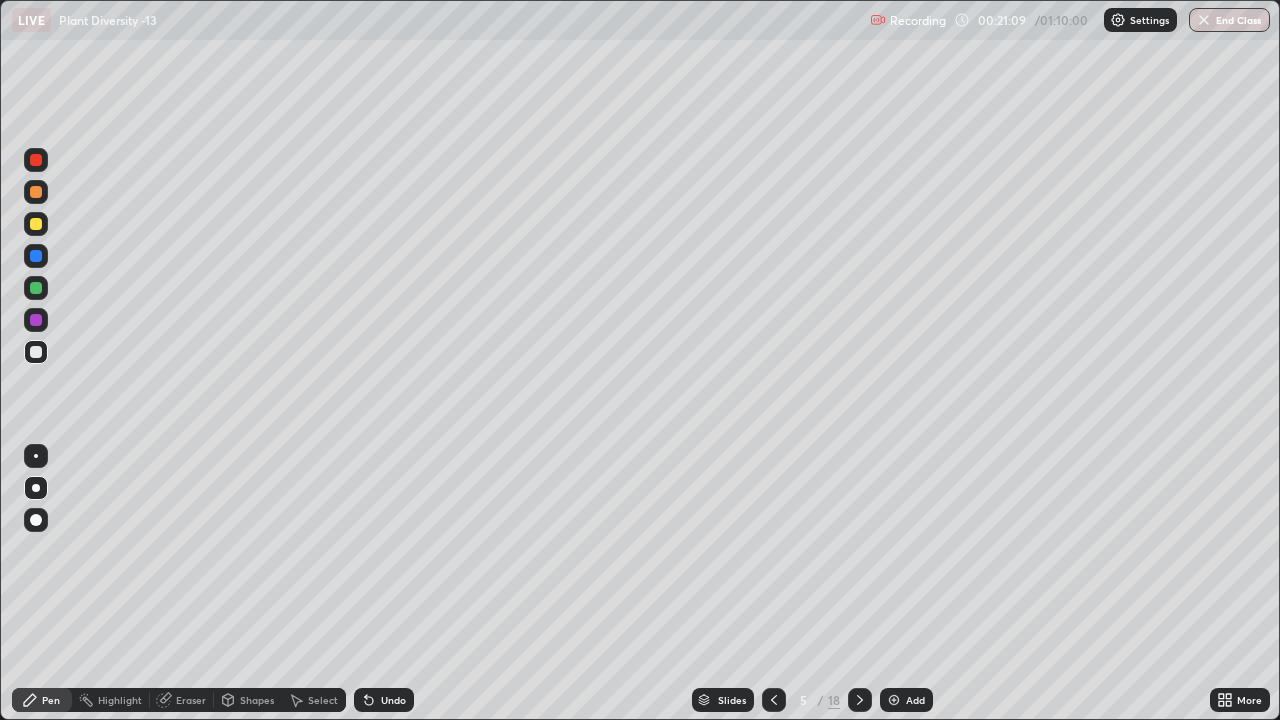 click at bounding box center [36, 224] 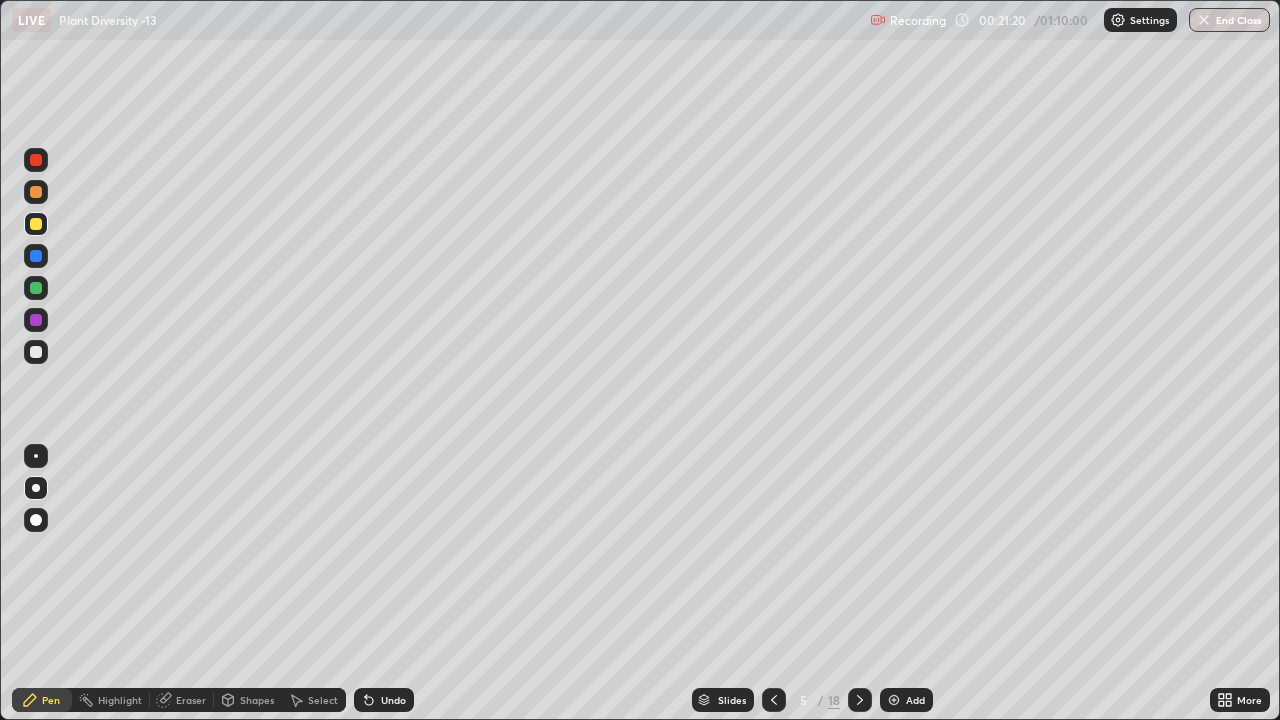 click at bounding box center [36, 352] 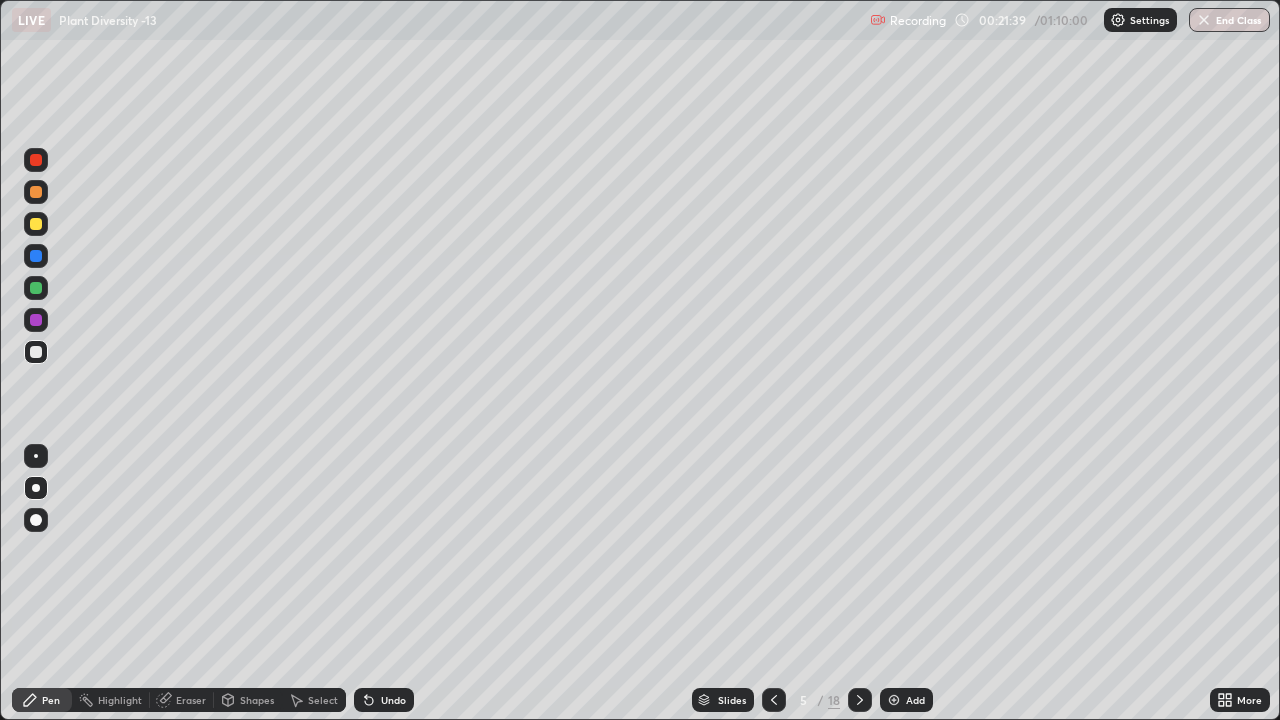 click on "Eraser" at bounding box center (191, 700) 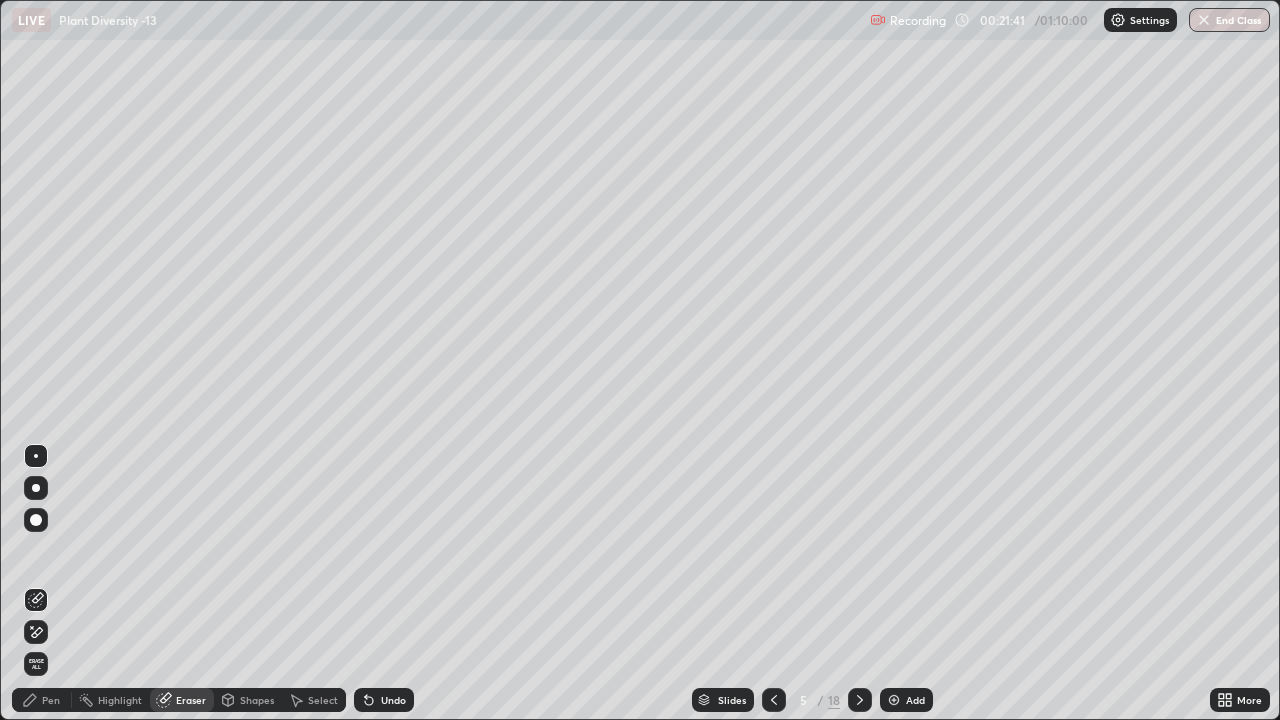 click on "Pen" at bounding box center [42, 700] 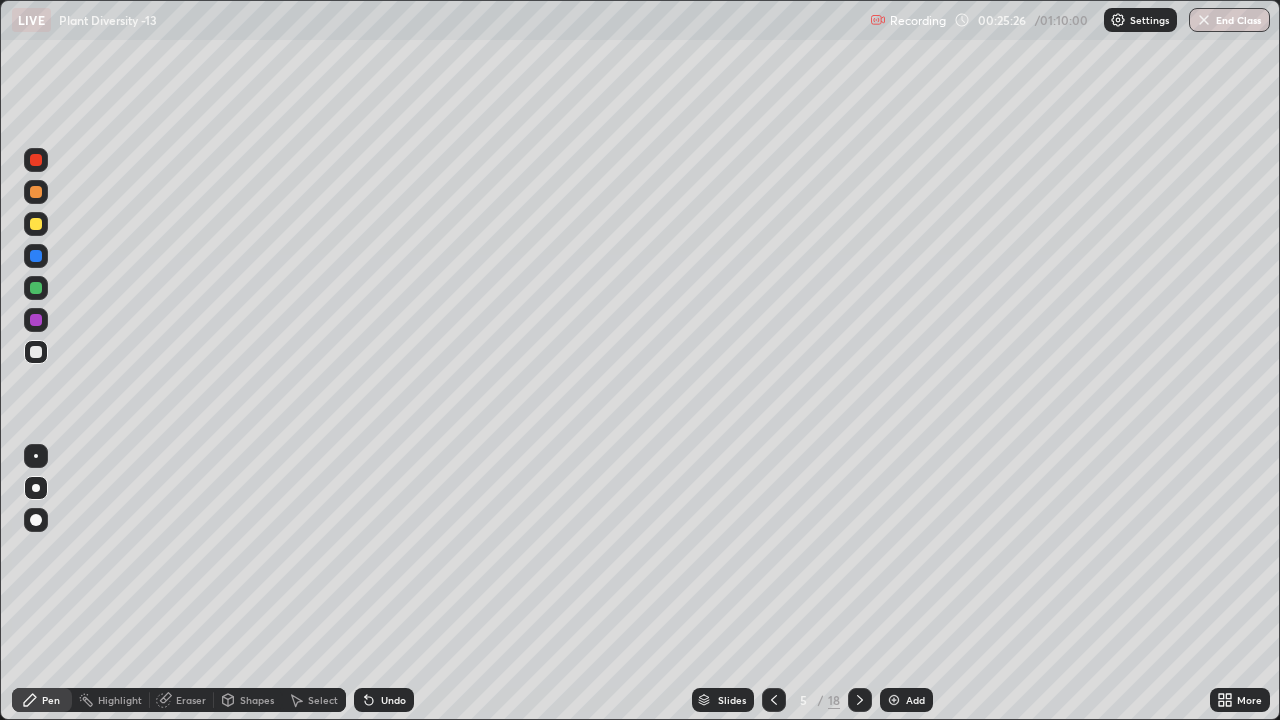click 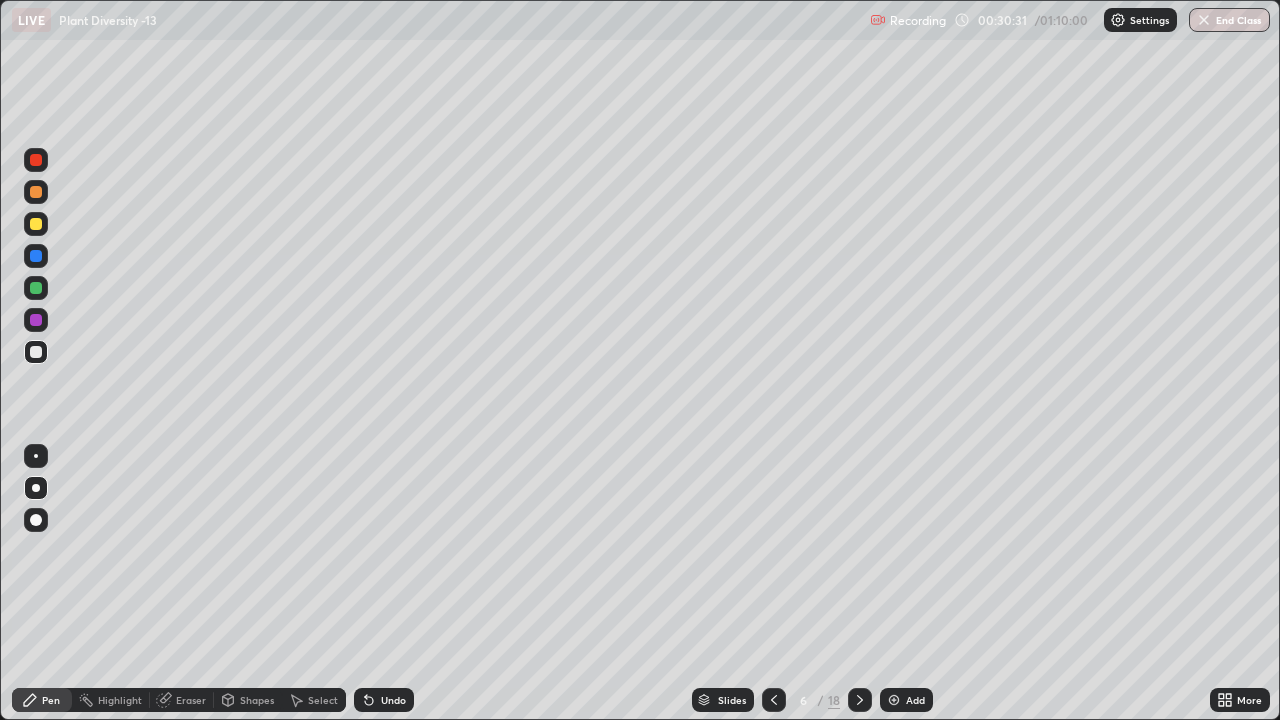 click 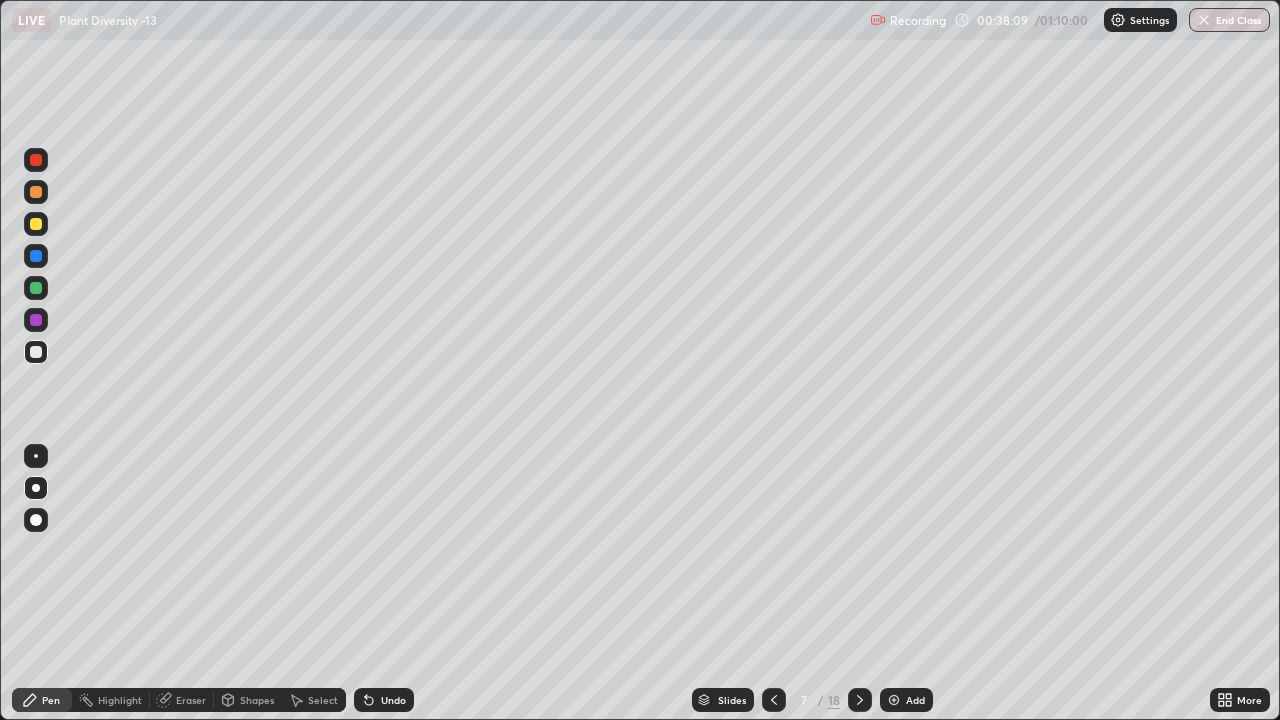 click 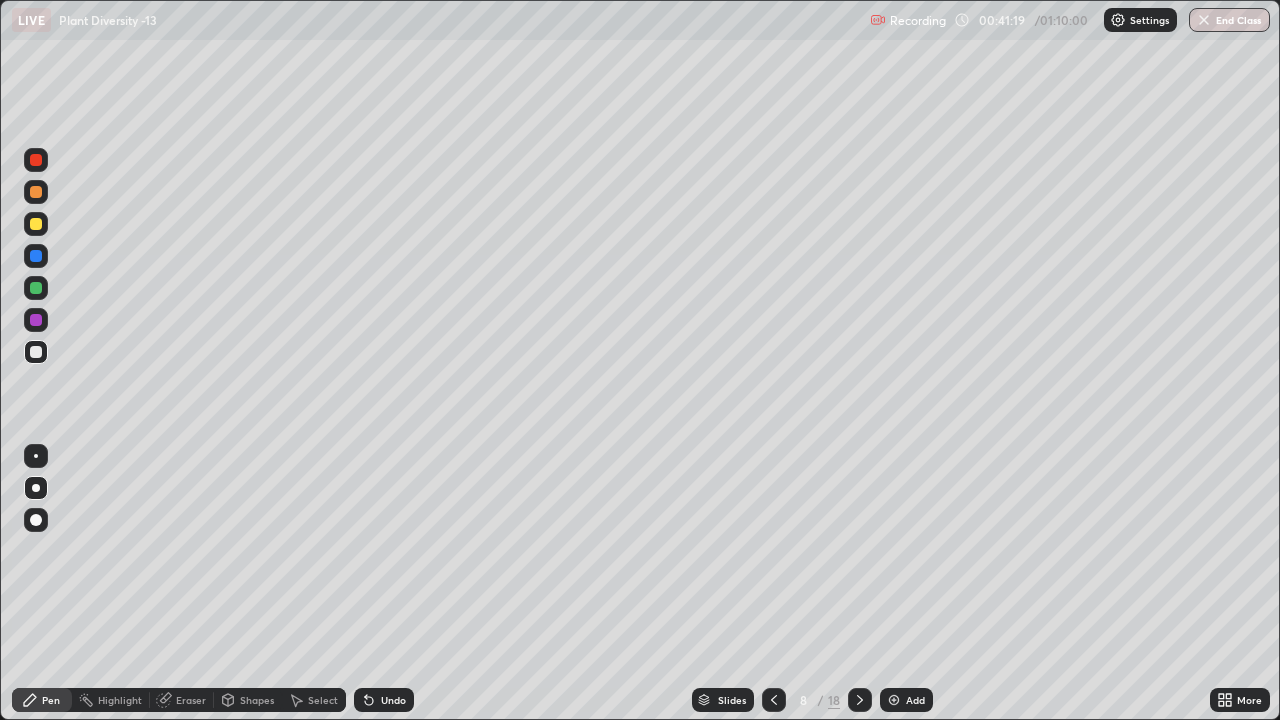 click 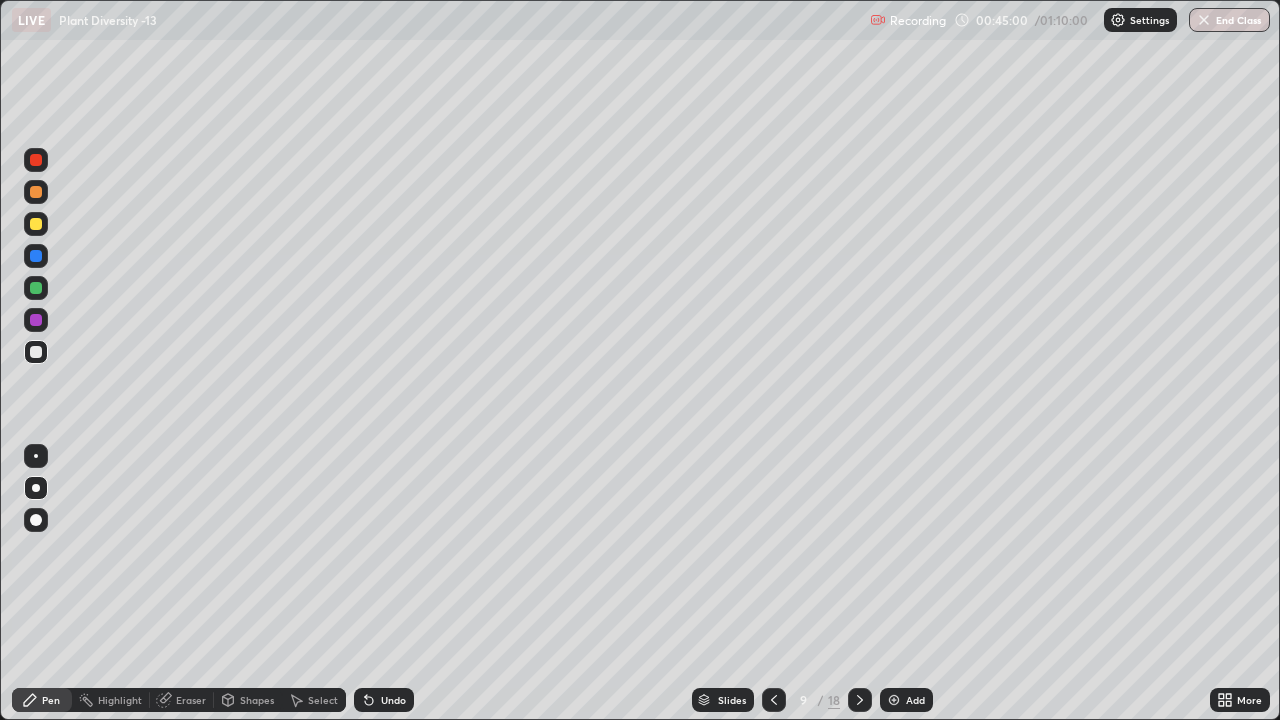 click at bounding box center (36, 224) 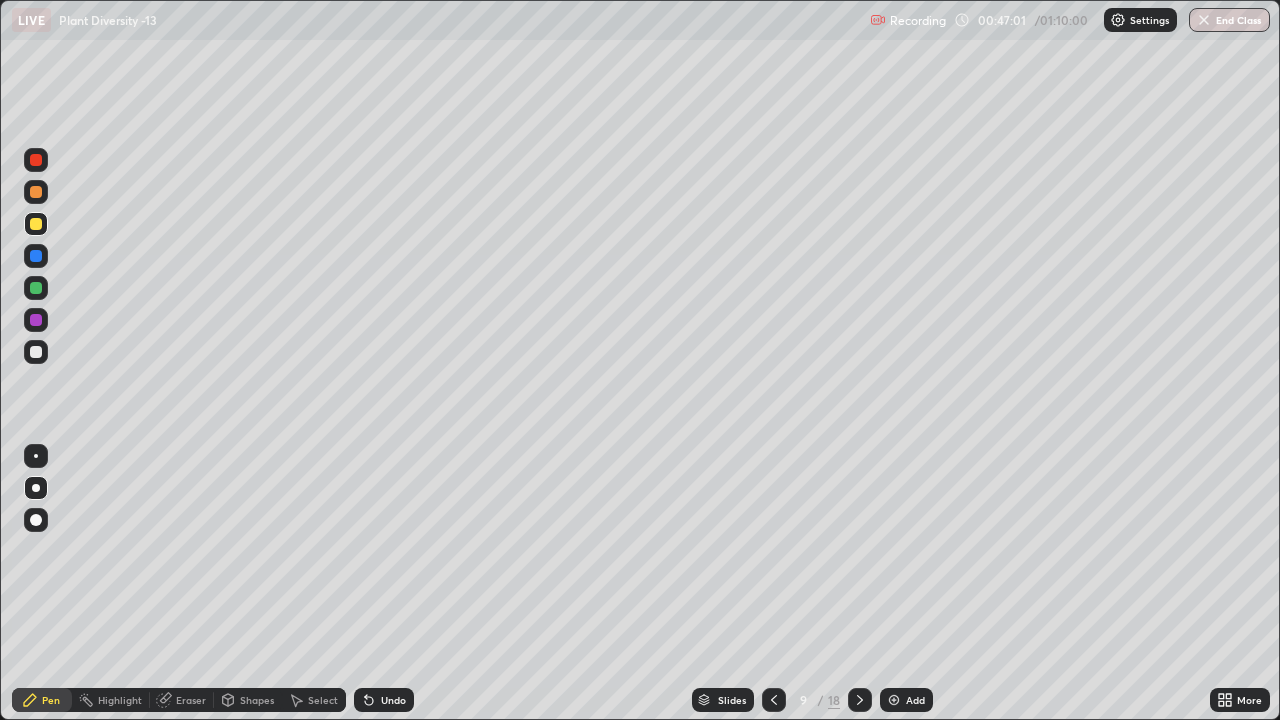 click 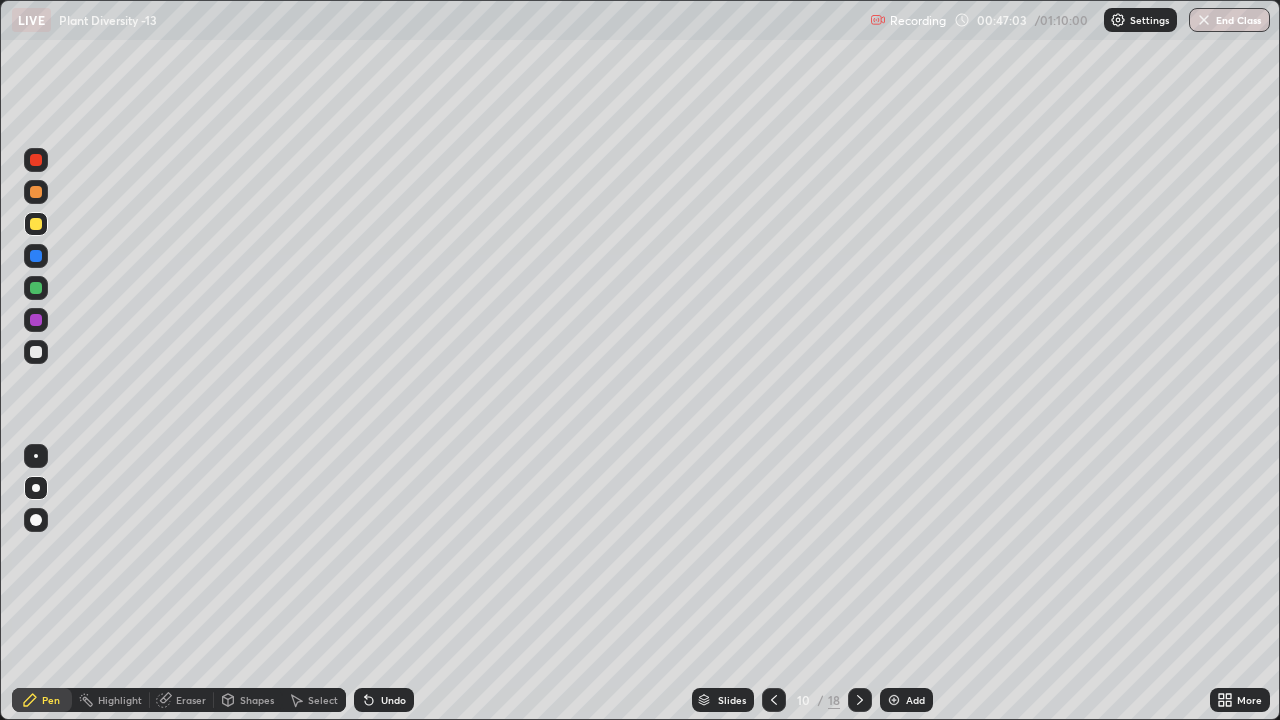 click at bounding box center [36, 352] 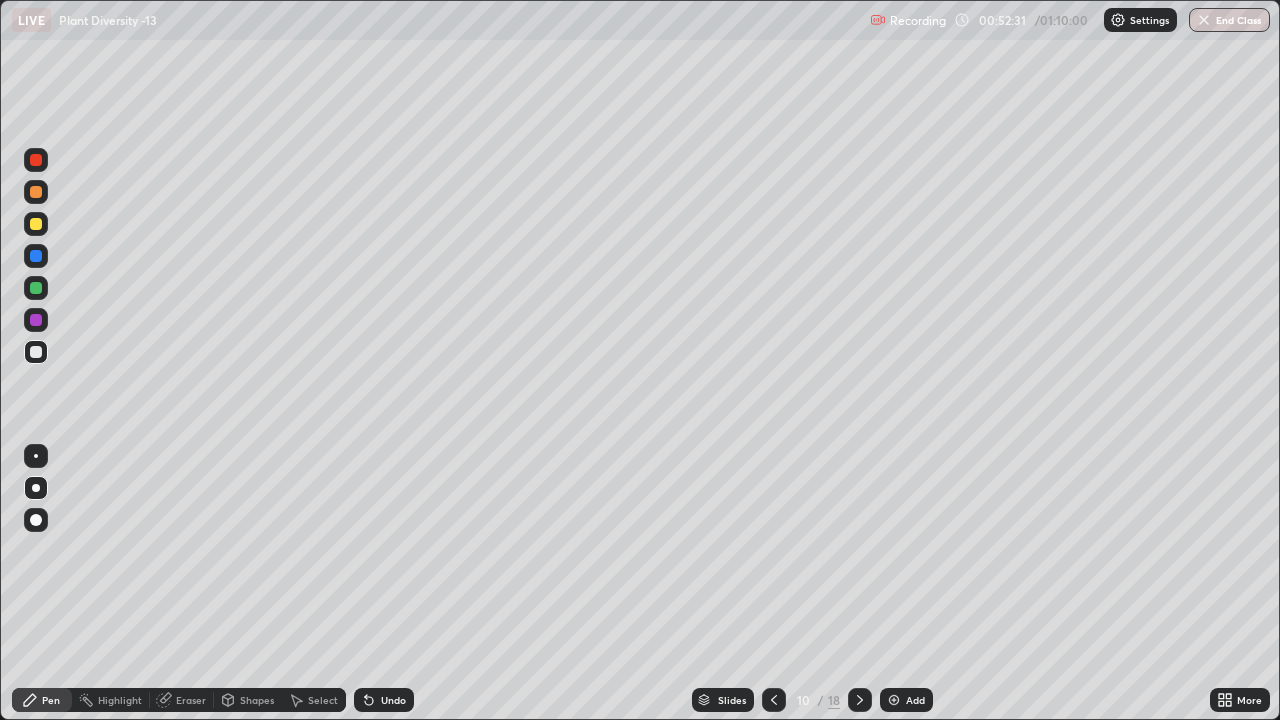 click on "Eraser" at bounding box center (182, 700) 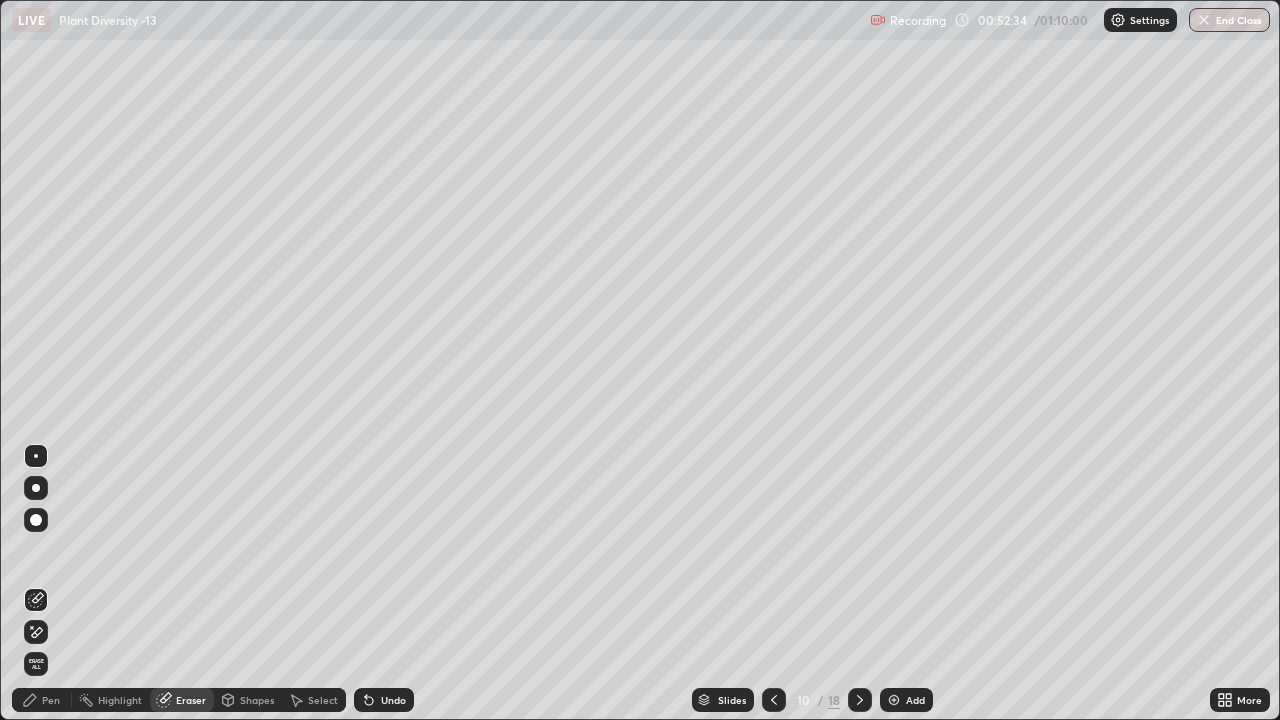 click on "Pen" at bounding box center (42, 700) 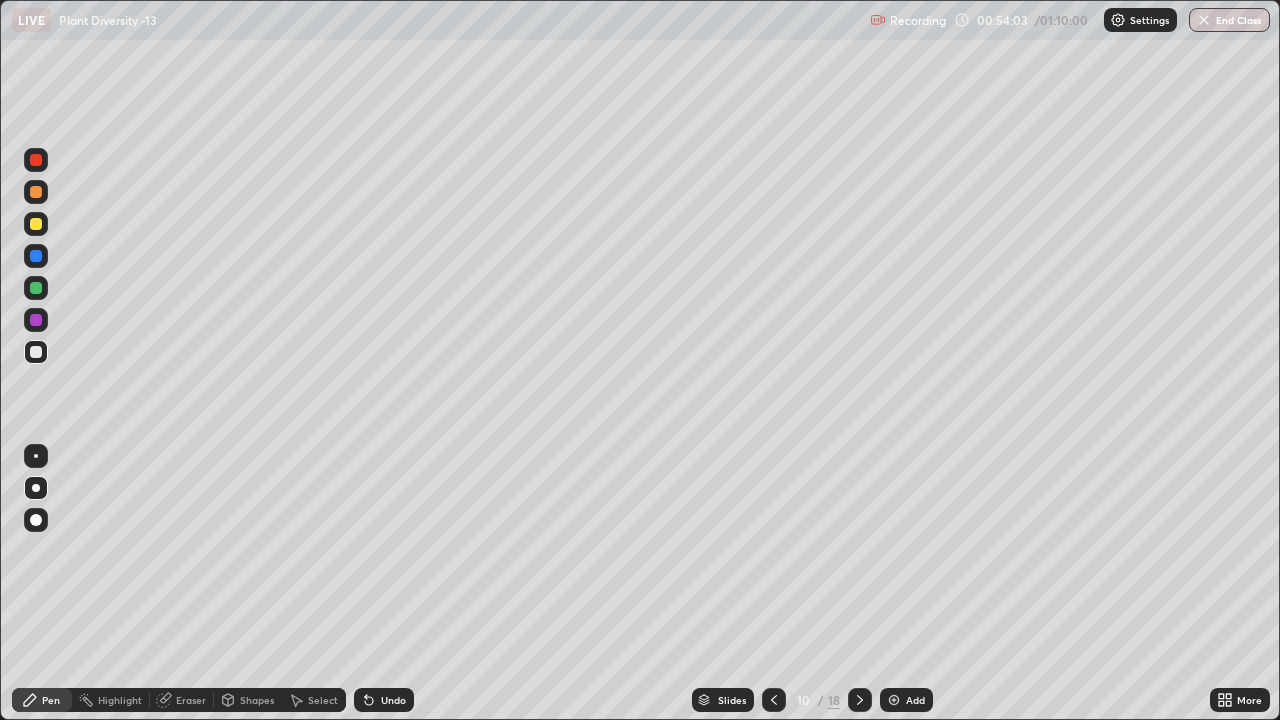 click 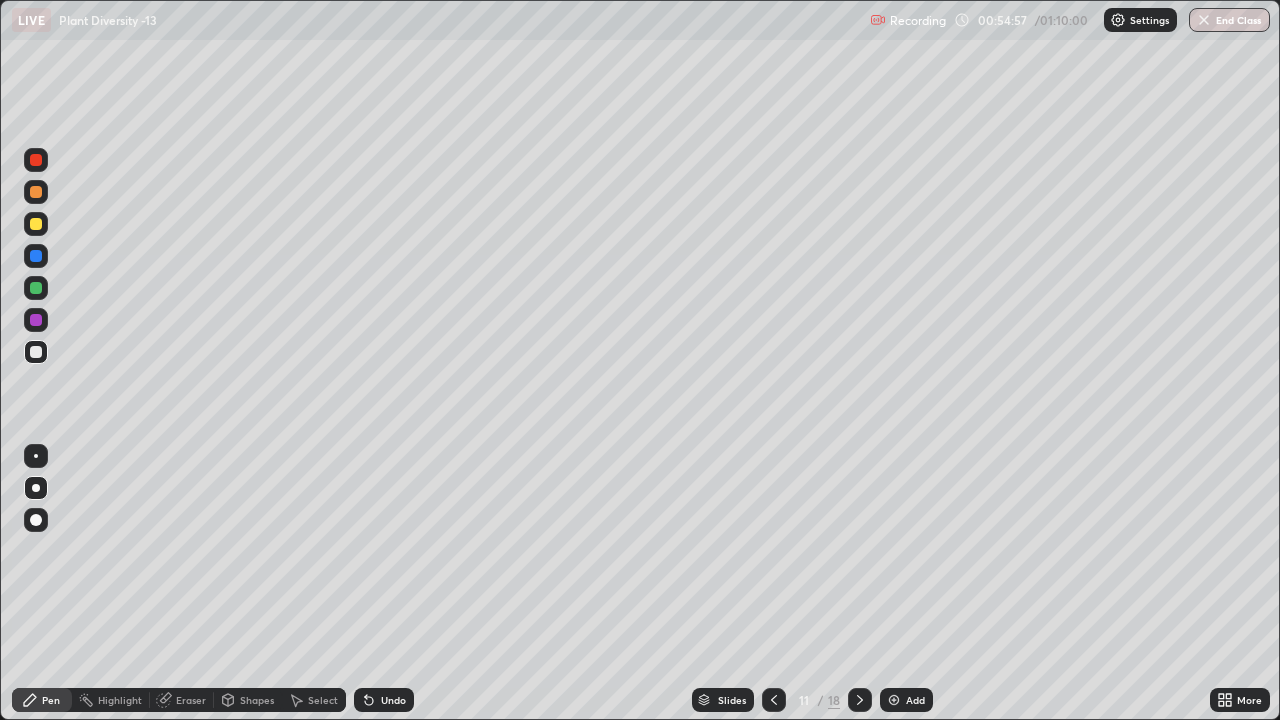 click at bounding box center (36, 224) 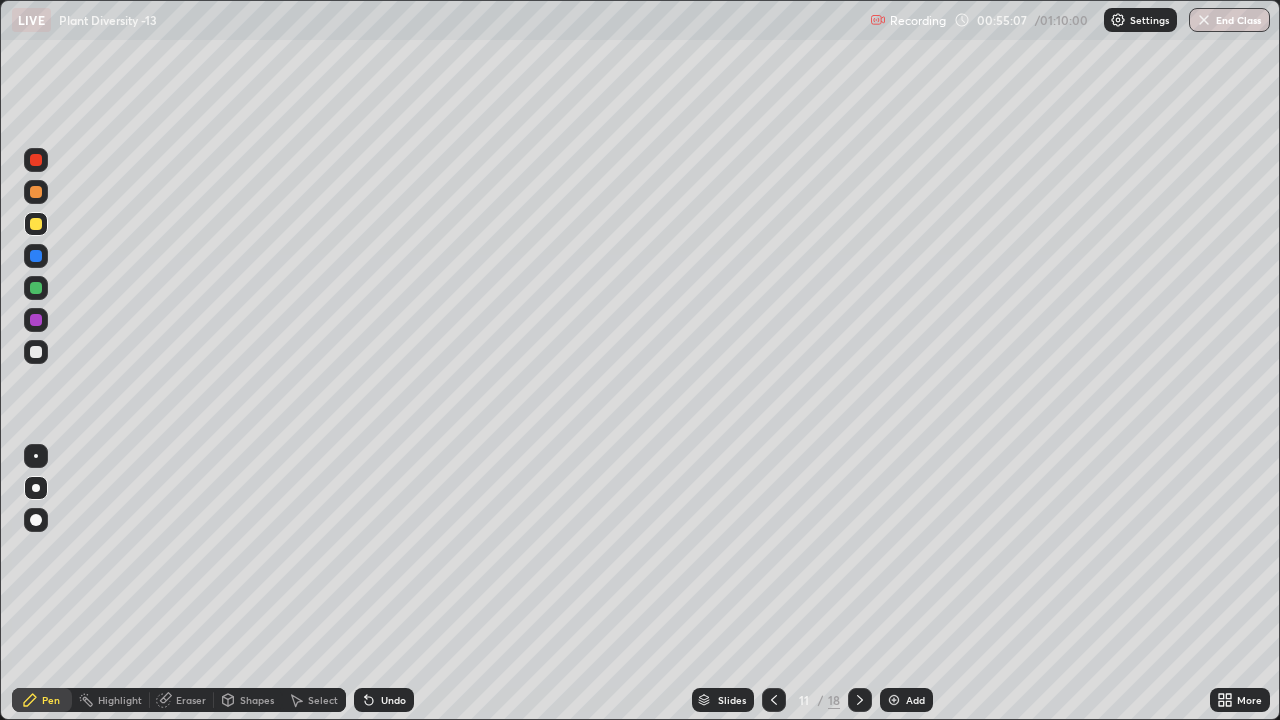 click at bounding box center (36, 352) 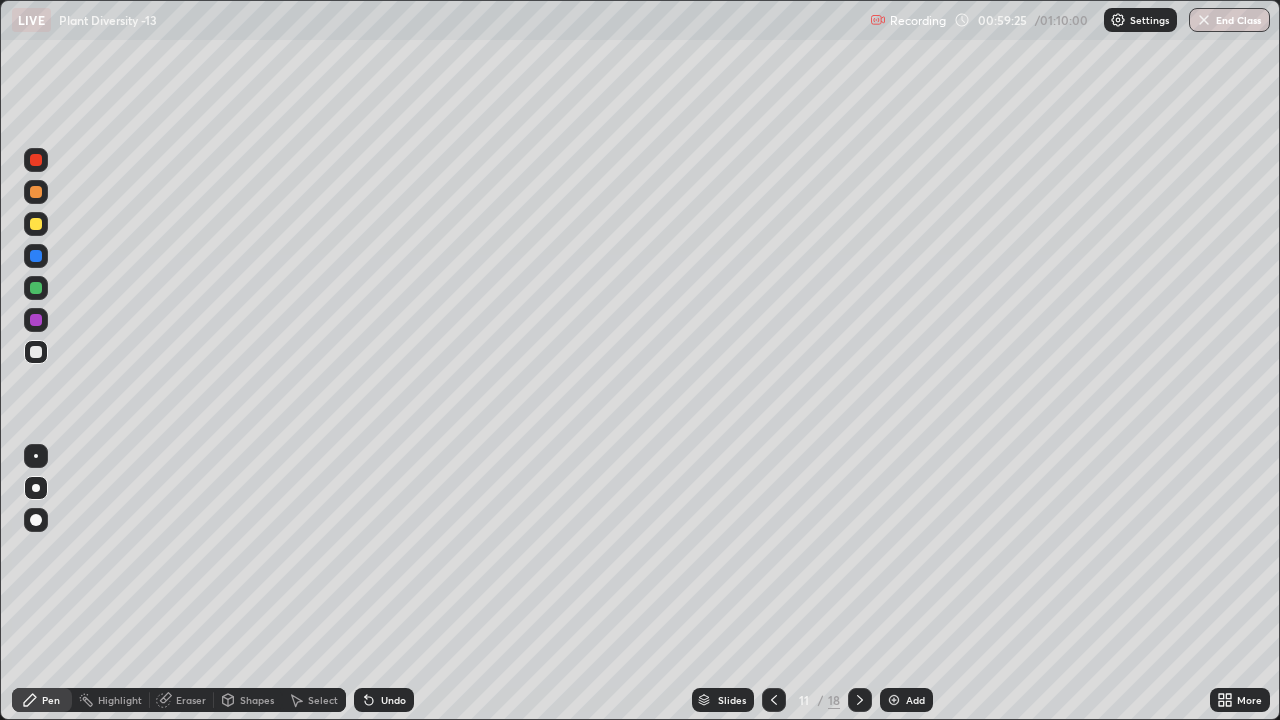 click at bounding box center [36, 224] 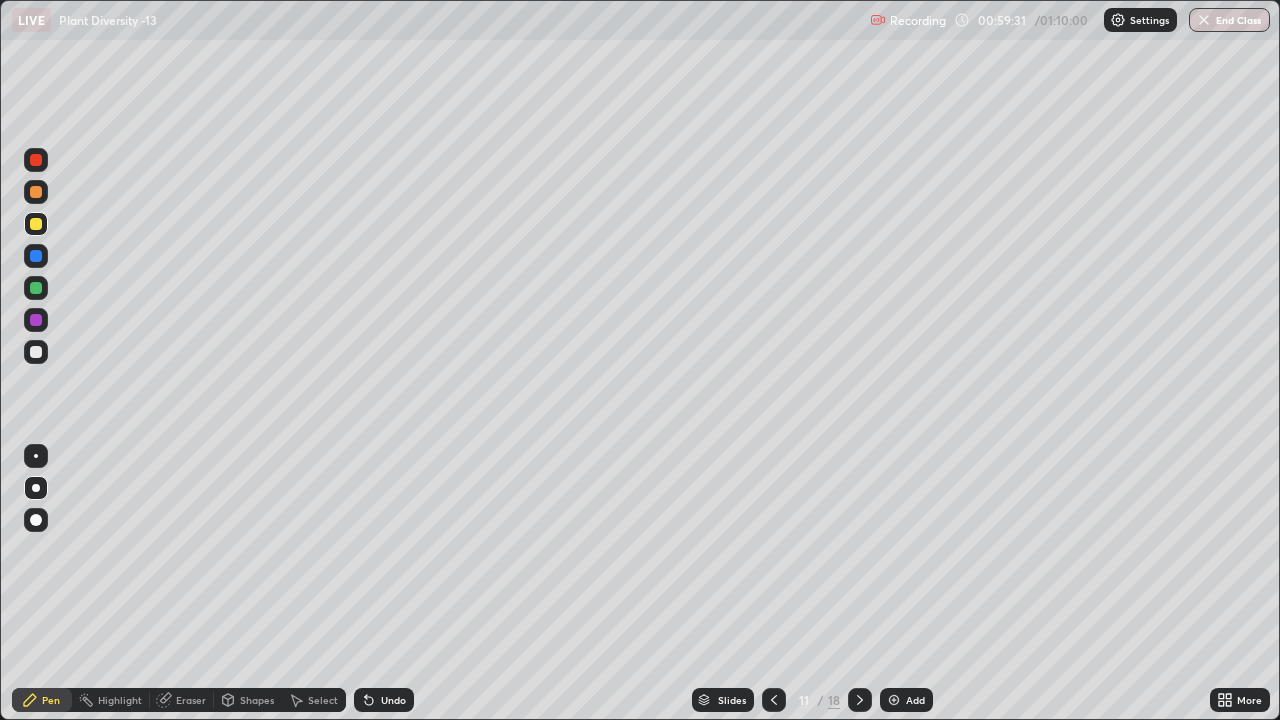 click at bounding box center (36, 352) 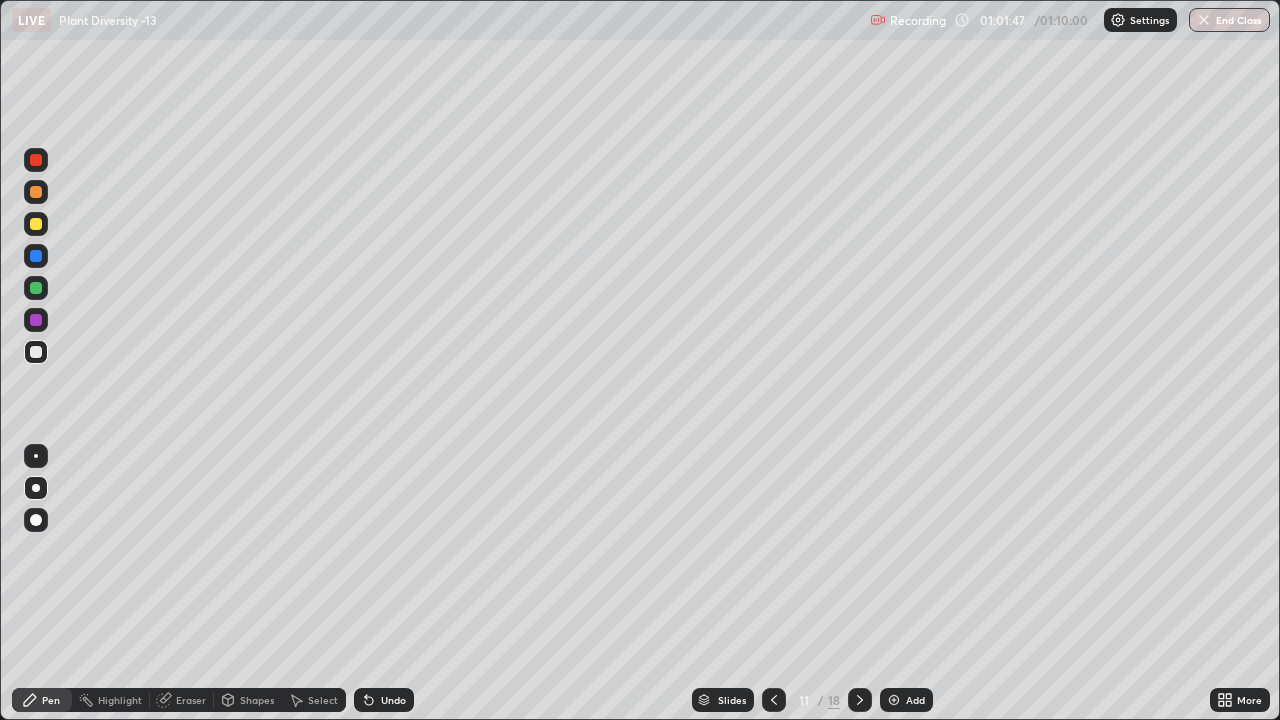 click on "End Class" at bounding box center [1229, 20] 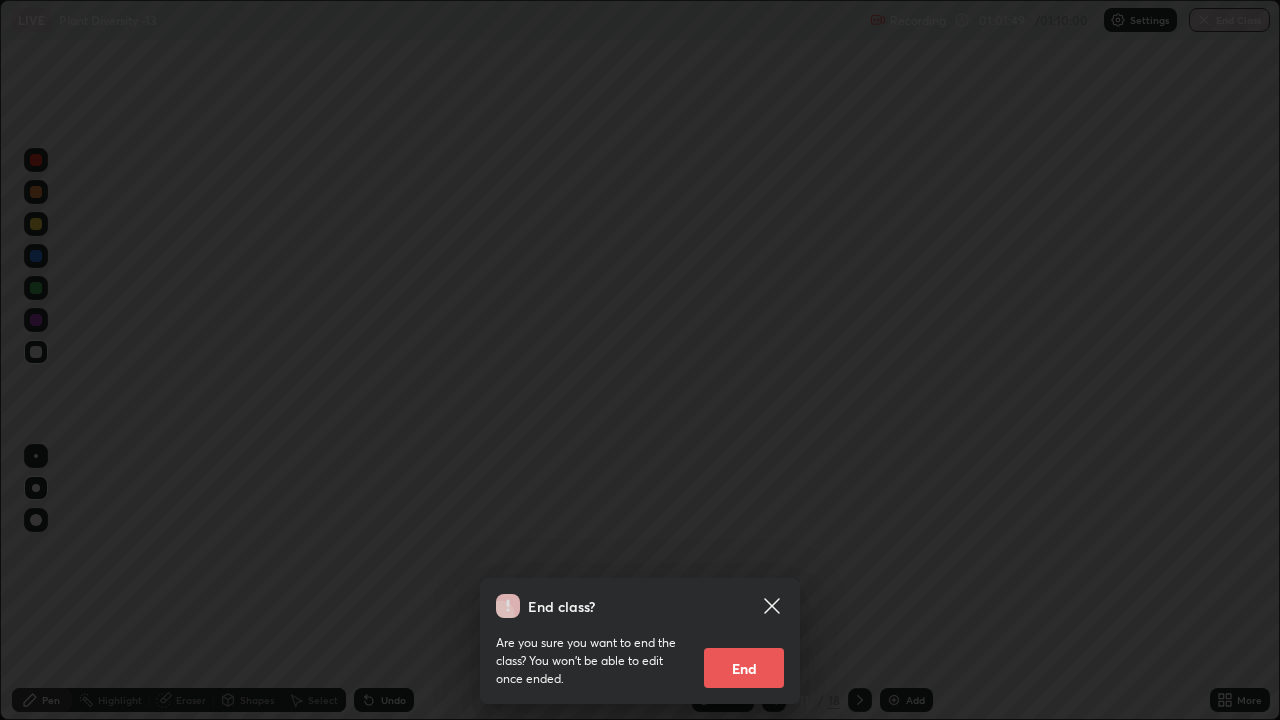 click on "End" at bounding box center (744, 668) 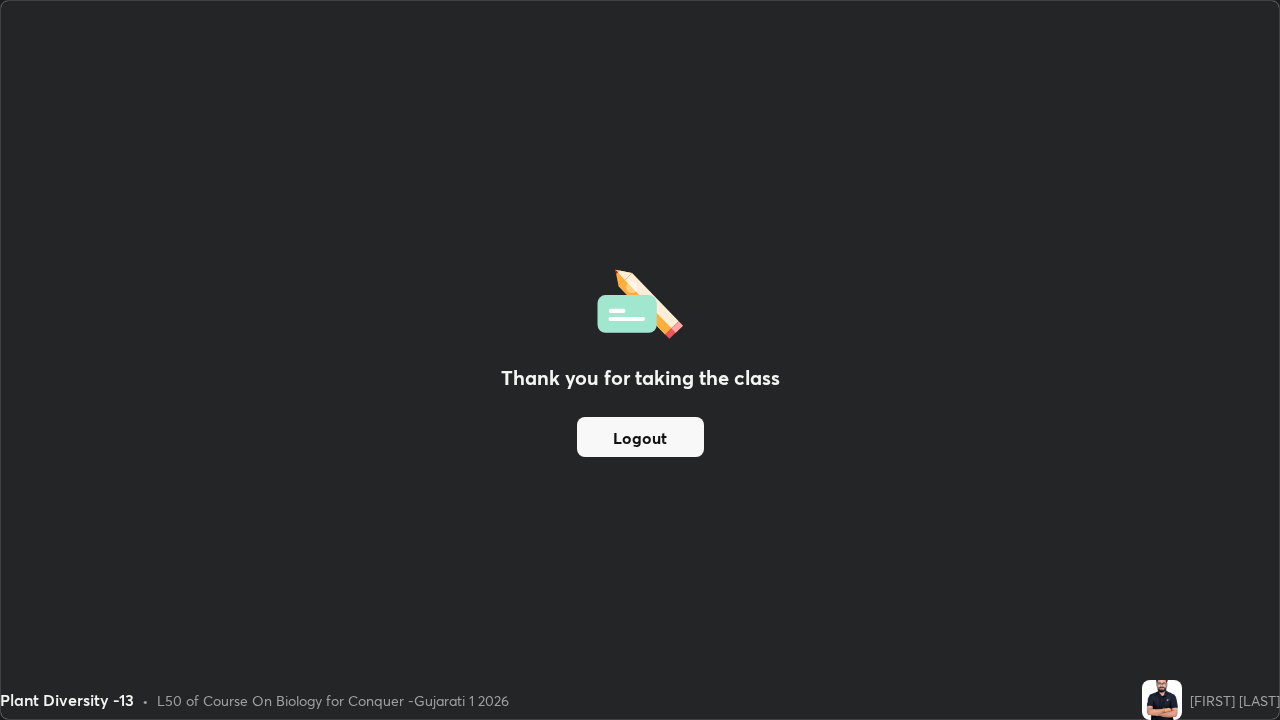 click on "Logout" at bounding box center (640, 437) 